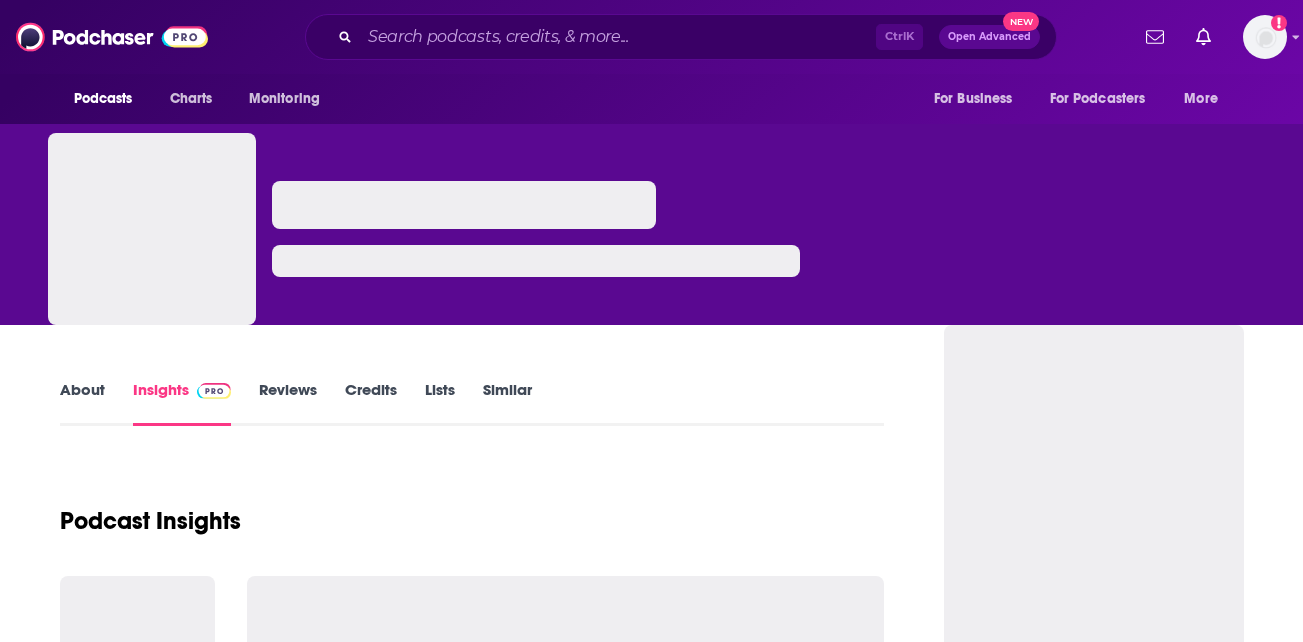 scroll, scrollTop: 0, scrollLeft: 0, axis: both 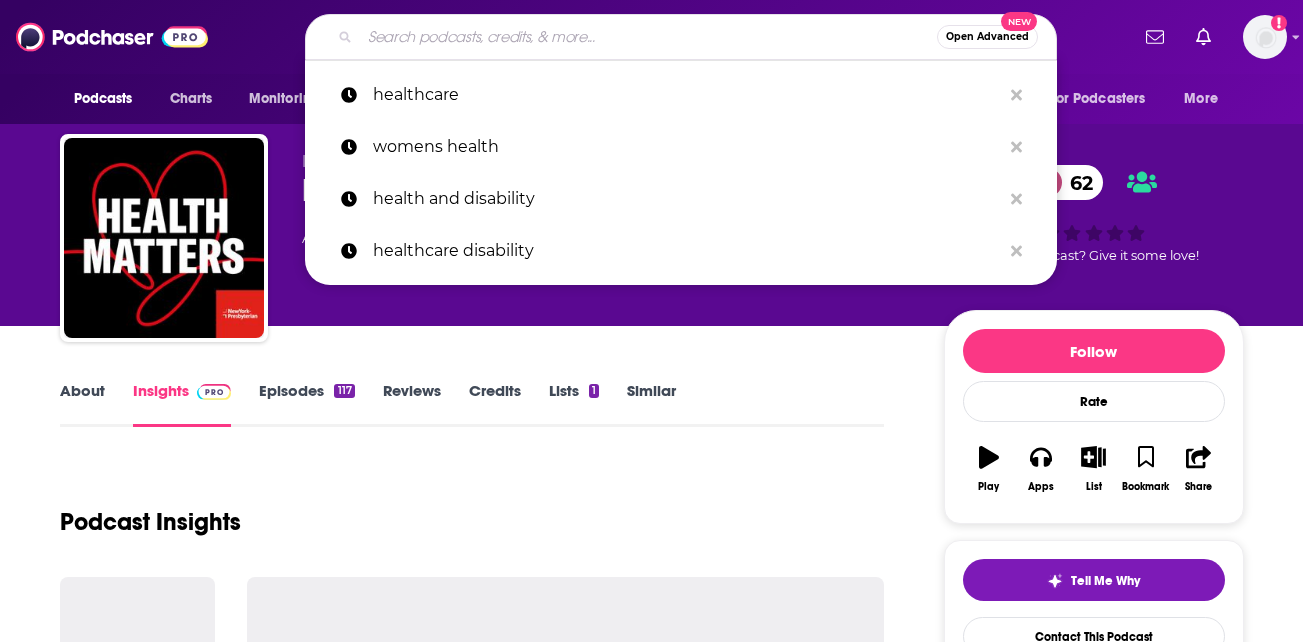 click at bounding box center [648, 37] 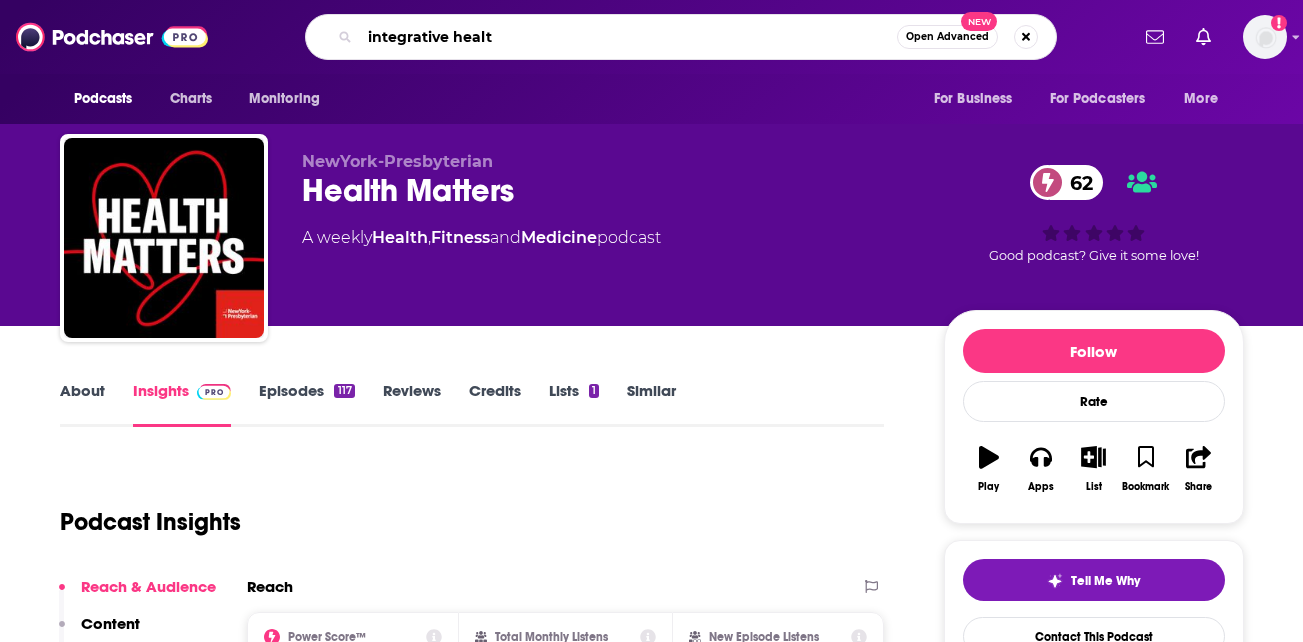 type on "integrative health" 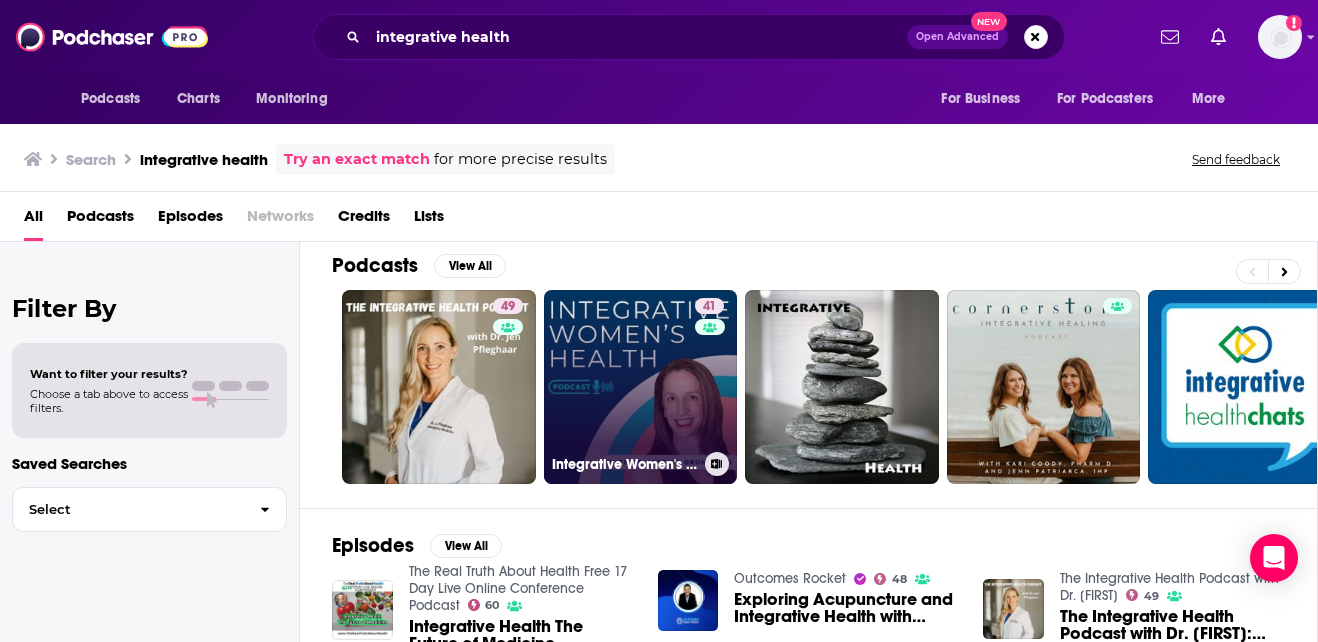 scroll, scrollTop: 4, scrollLeft: 0, axis: vertical 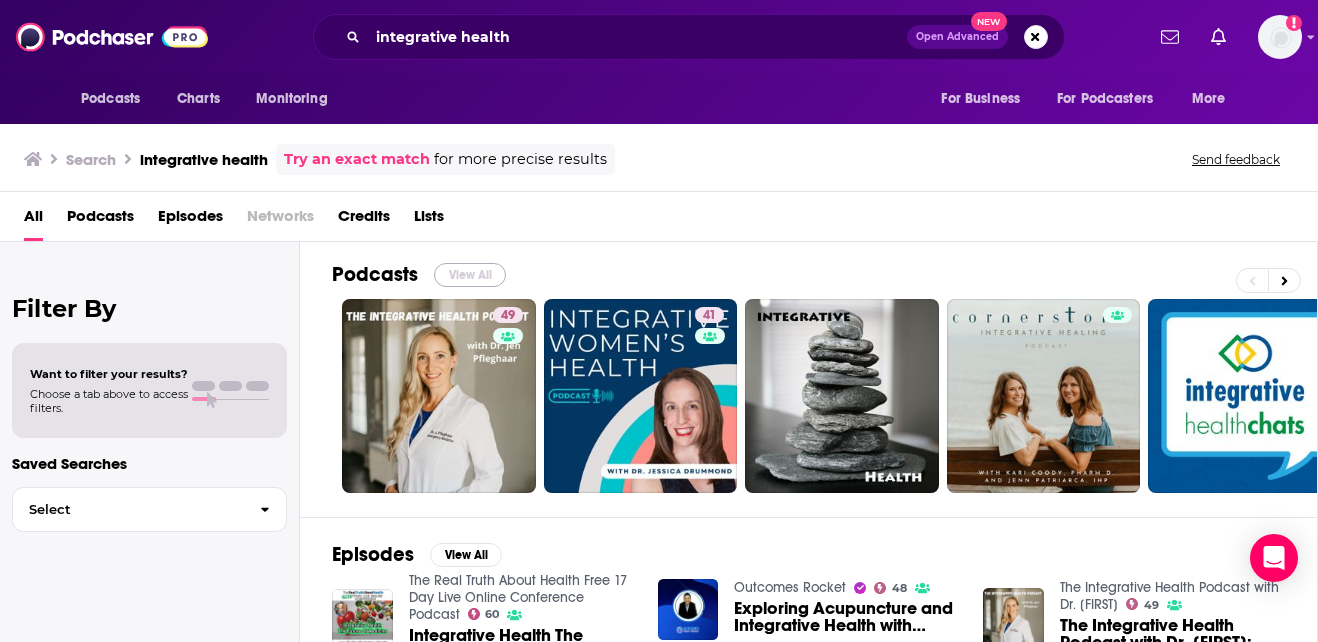 click on "View All" at bounding box center [470, 275] 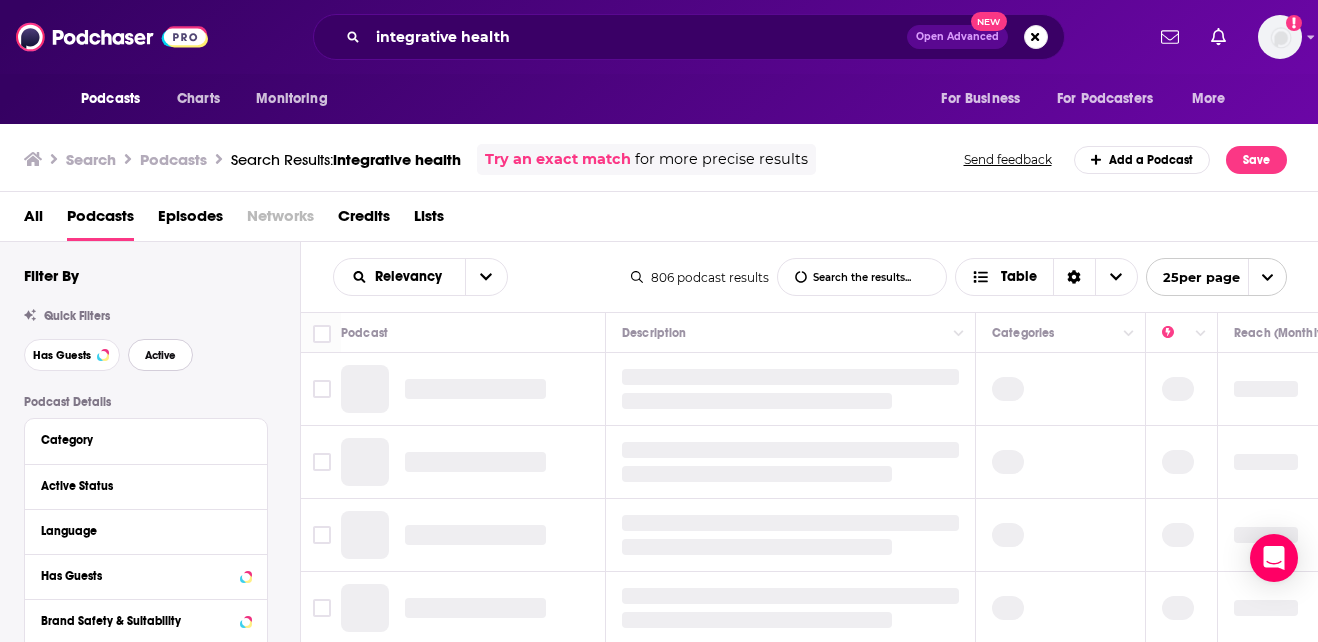 click on "Active" at bounding box center (160, 355) 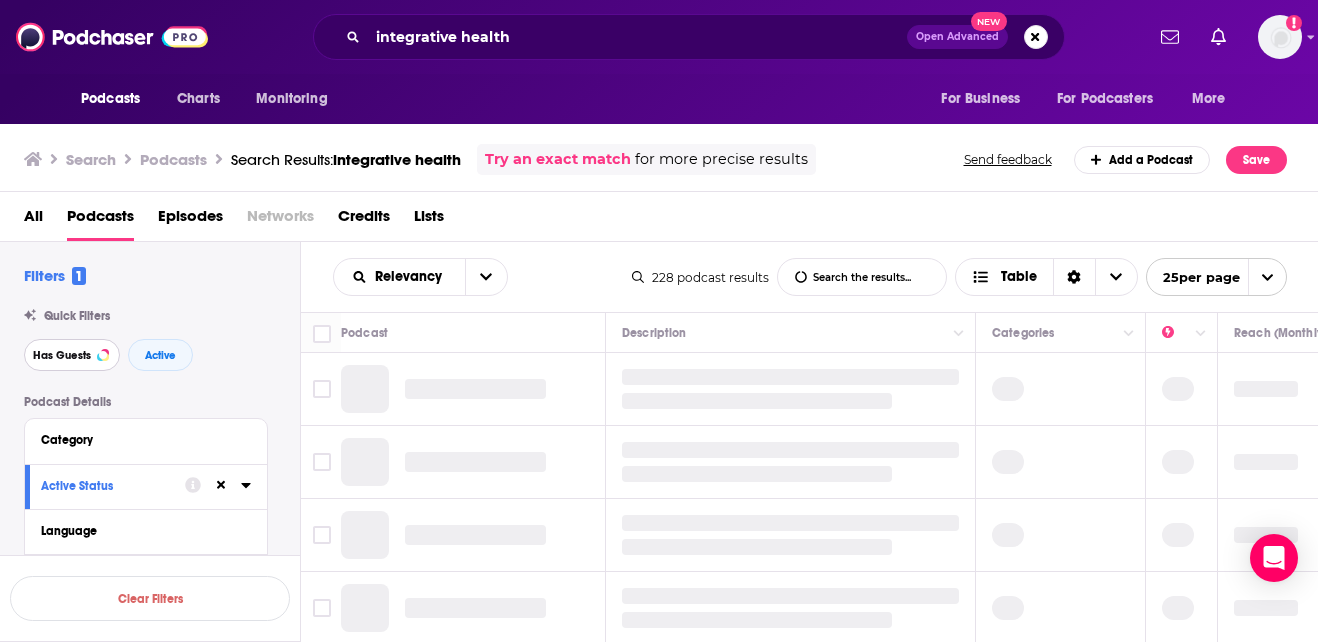 click on "Has Guests" at bounding box center (62, 355) 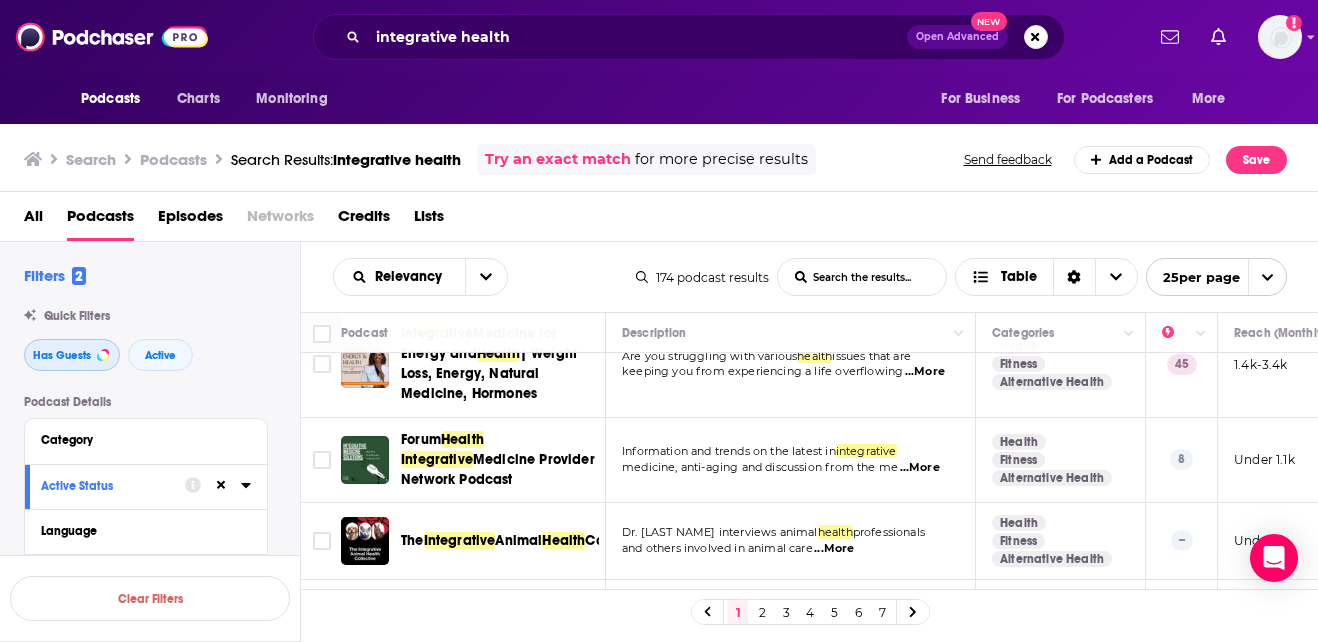 scroll, scrollTop: 271, scrollLeft: 0, axis: vertical 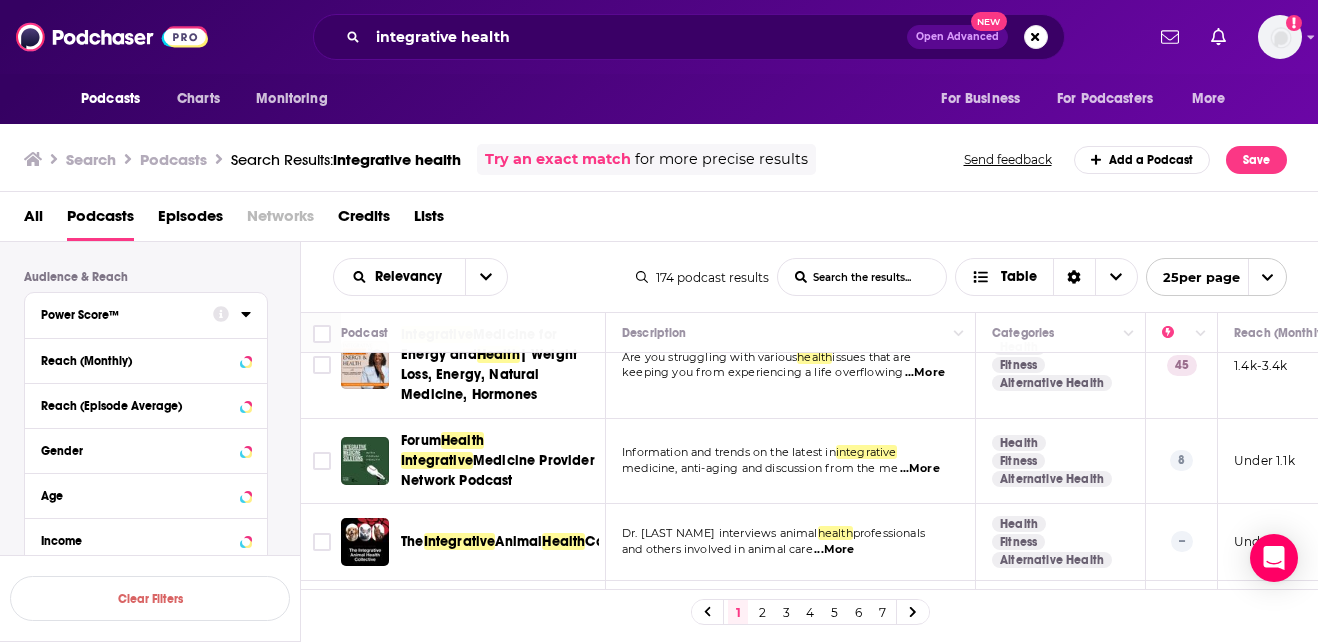 click 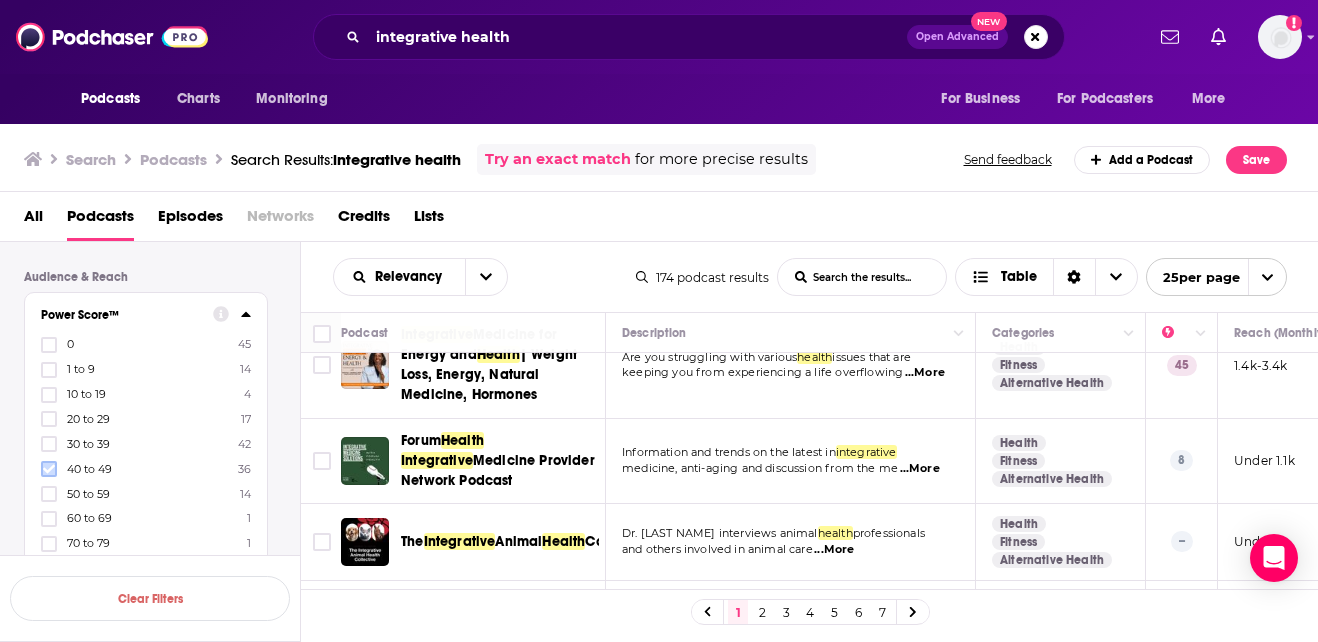 click 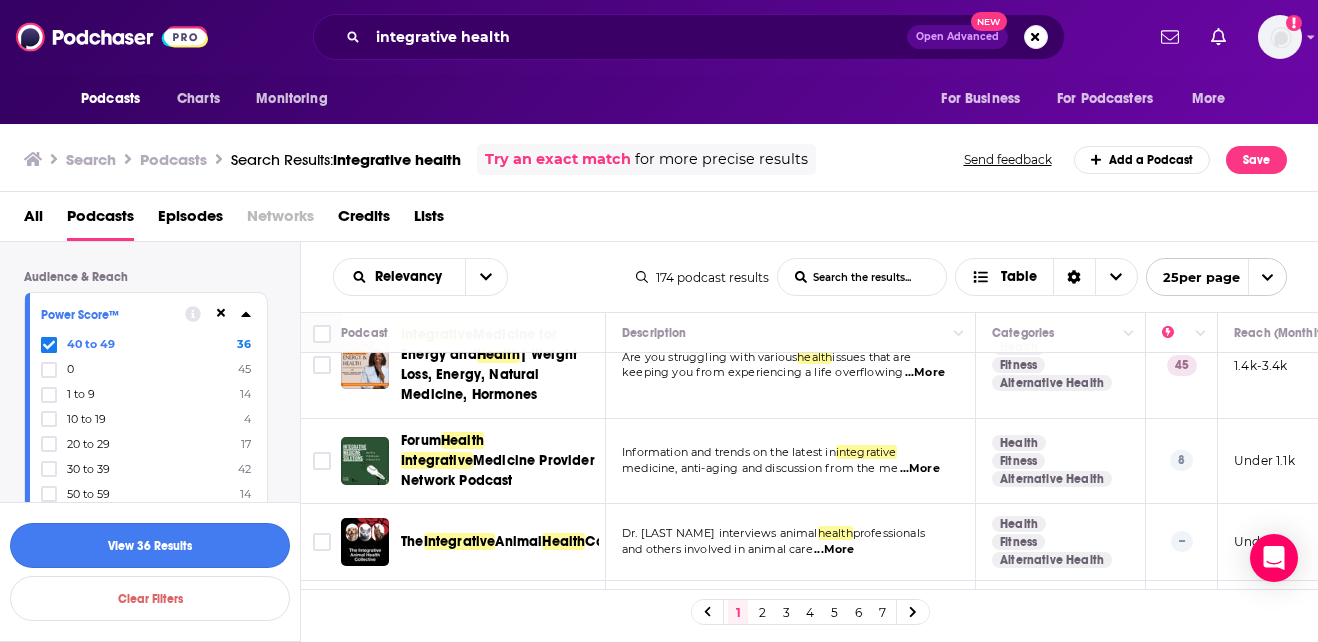 click on "View 36 Results" at bounding box center (150, 545) 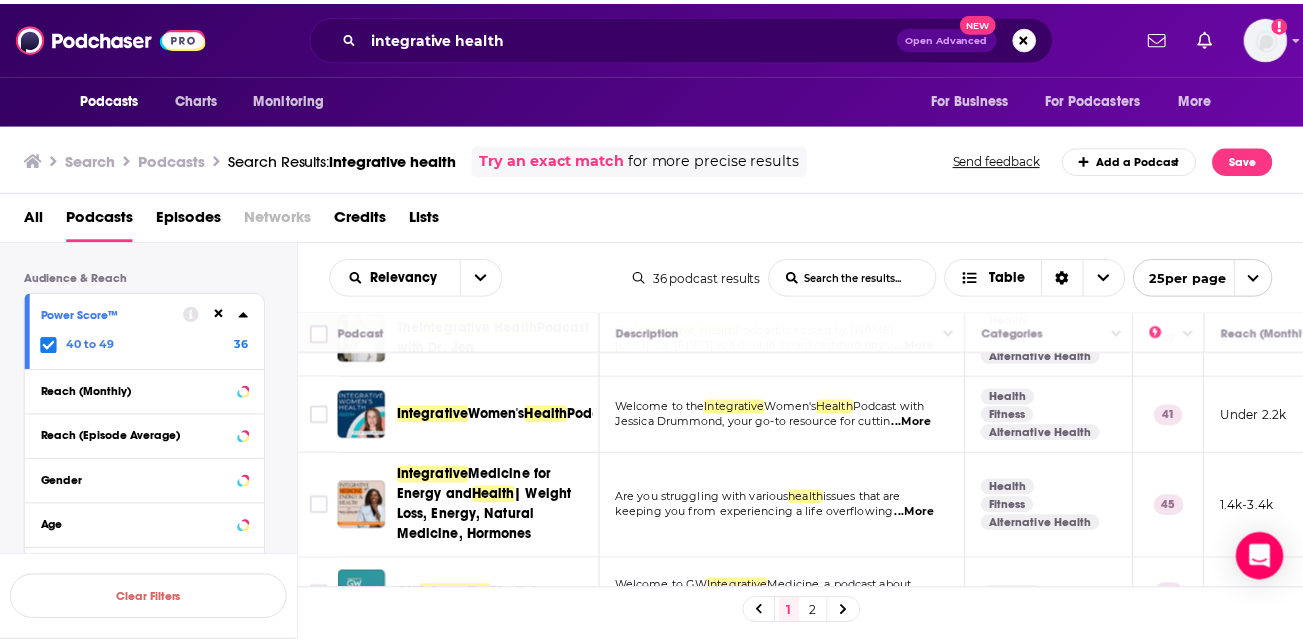 scroll, scrollTop: 54, scrollLeft: 0, axis: vertical 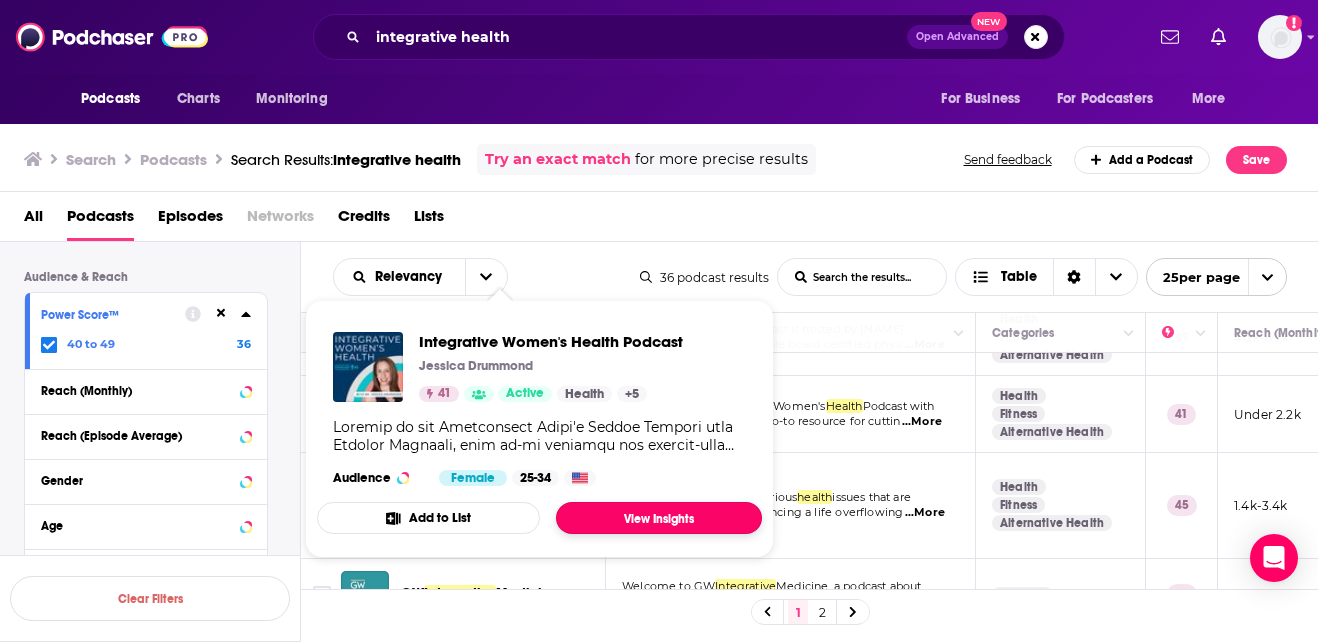 click on "View Insights" at bounding box center (659, 518) 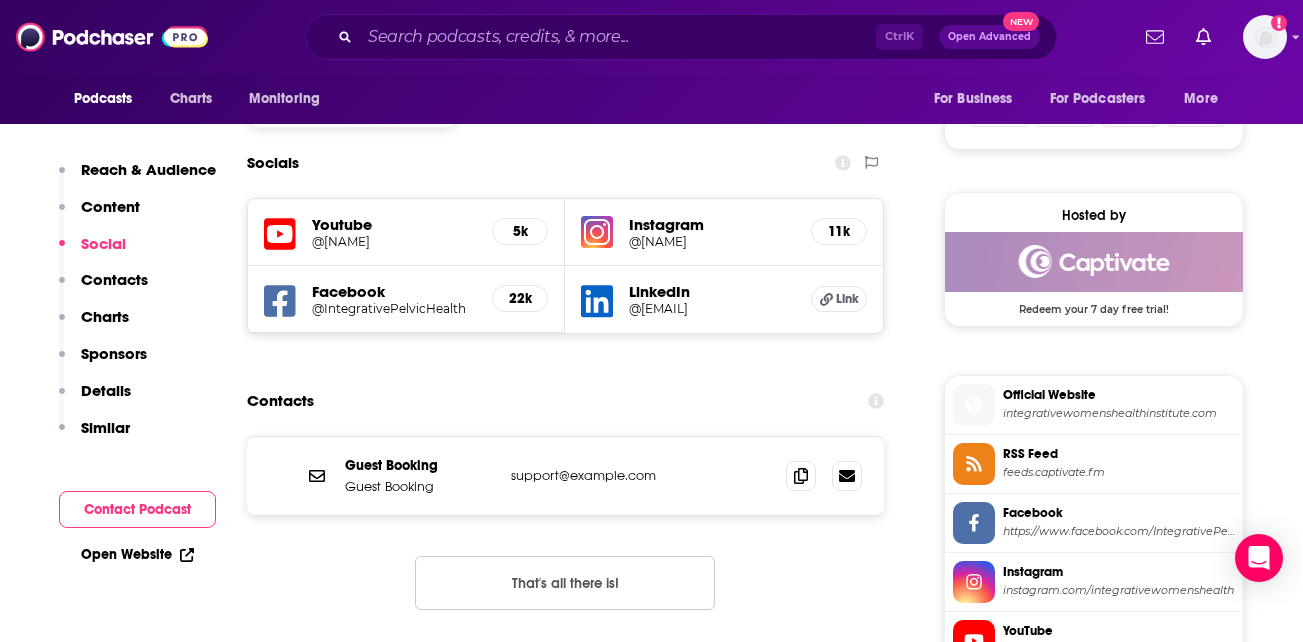 scroll, scrollTop: 1346, scrollLeft: 0, axis: vertical 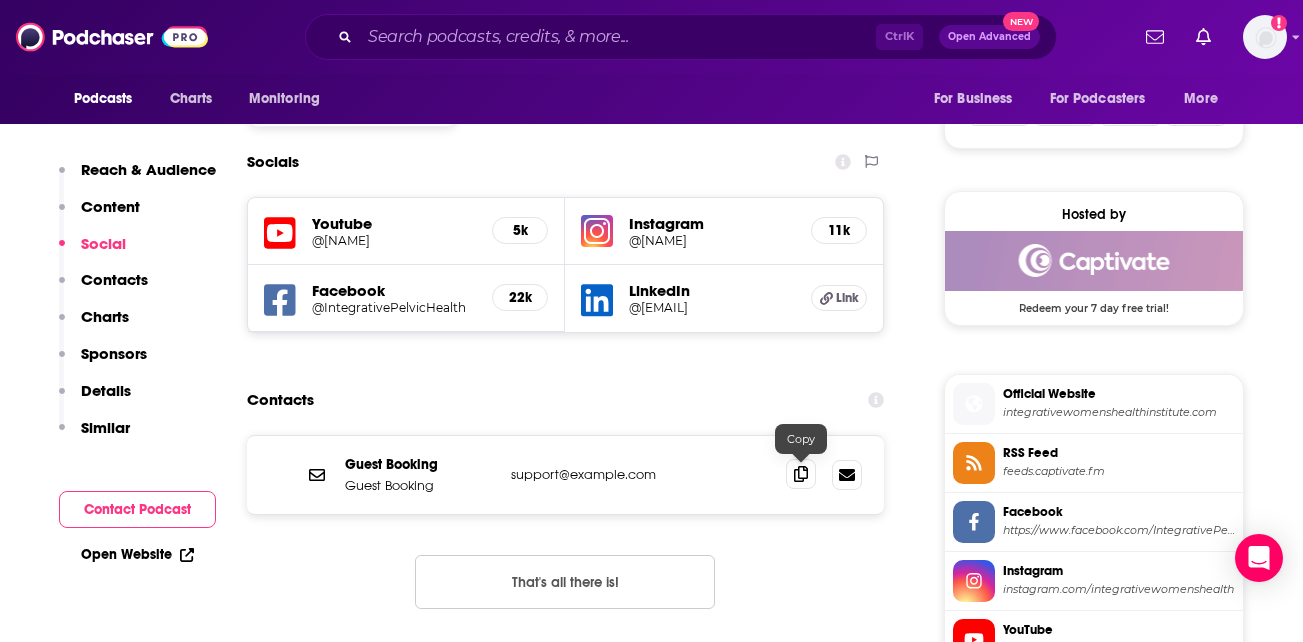 click 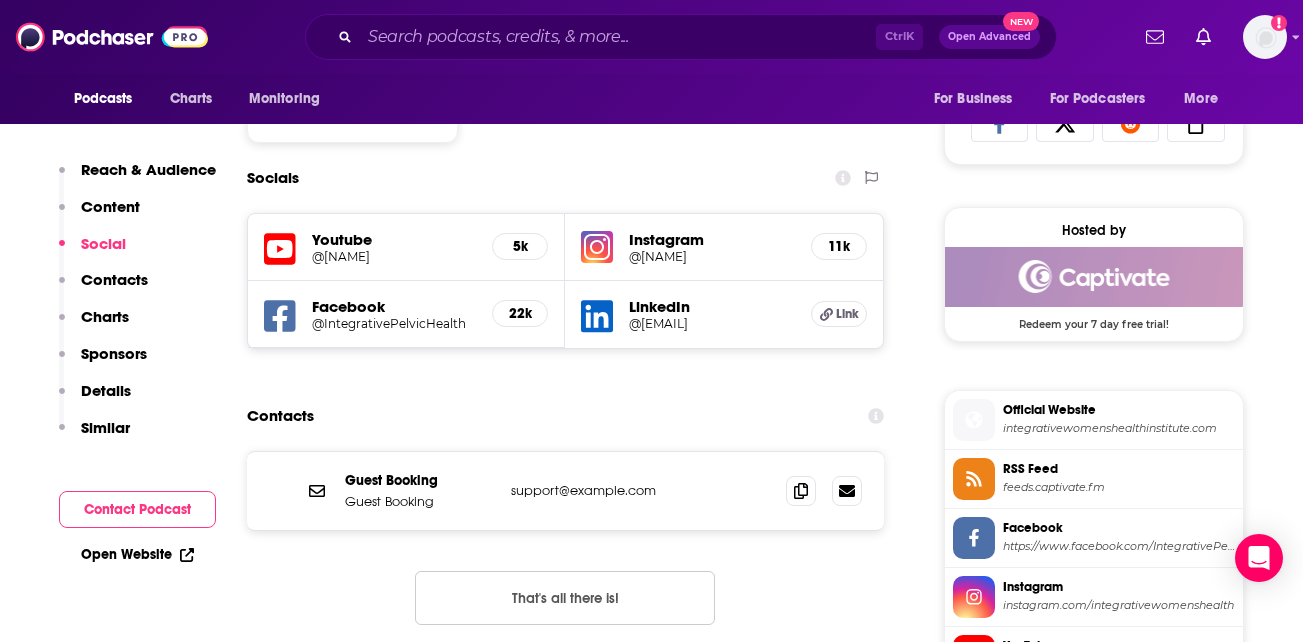 scroll, scrollTop: 1336, scrollLeft: 0, axis: vertical 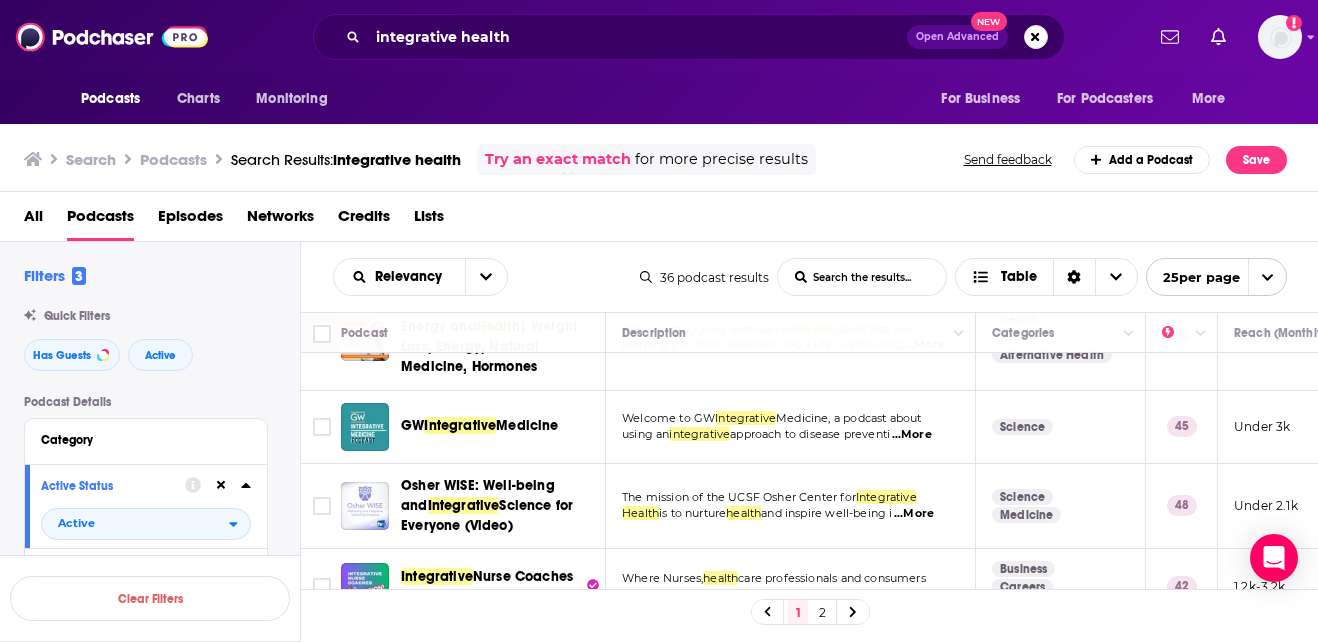 click on "...More" at bounding box center (912, 435) 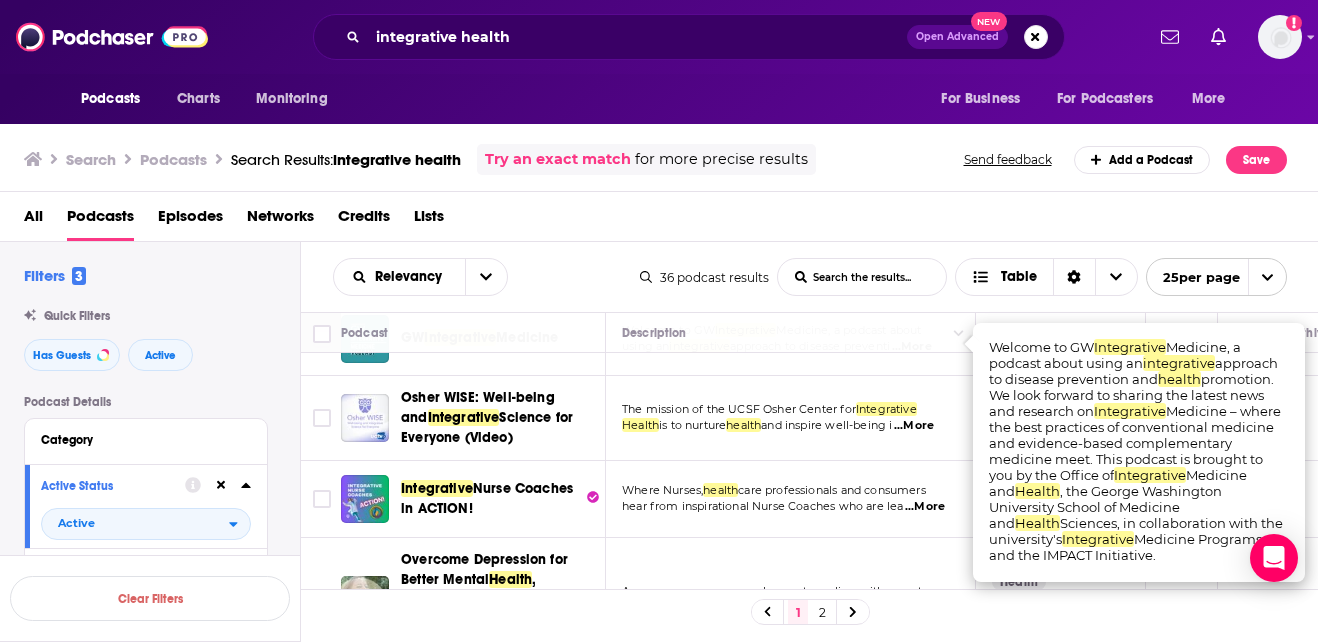 scroll, scrollTop: 309, scrollLeft: 0, axis: vertical 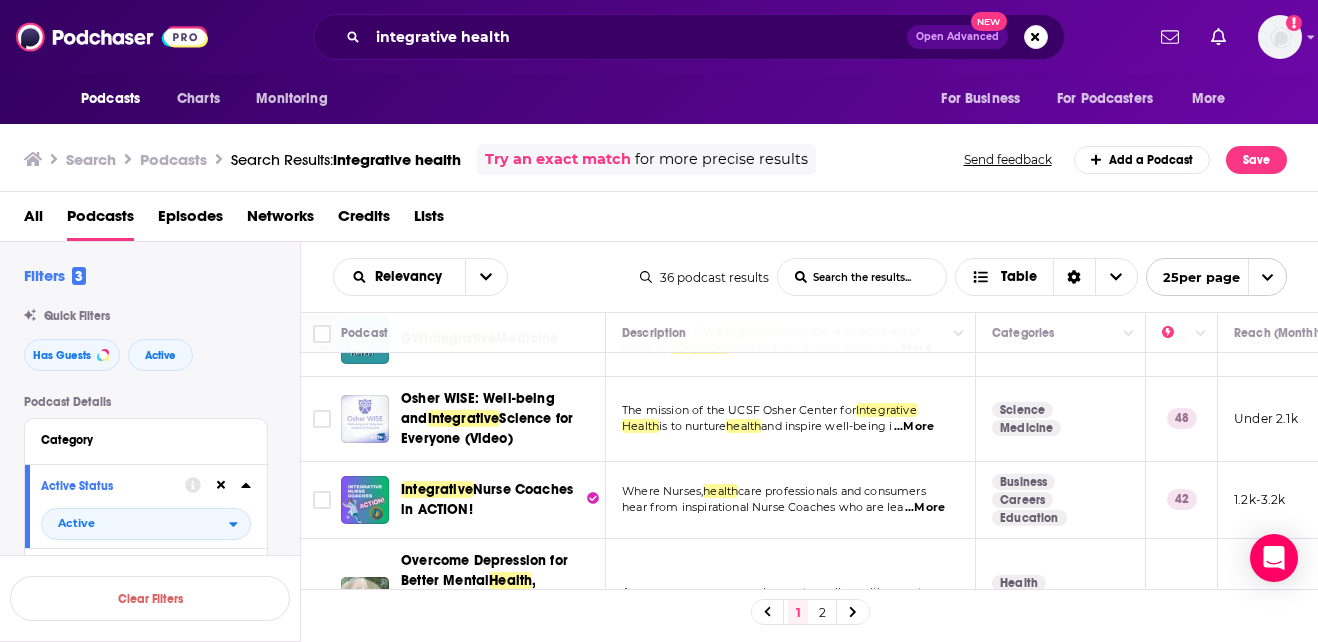 click on "...More" at bounding box center [914, 427] 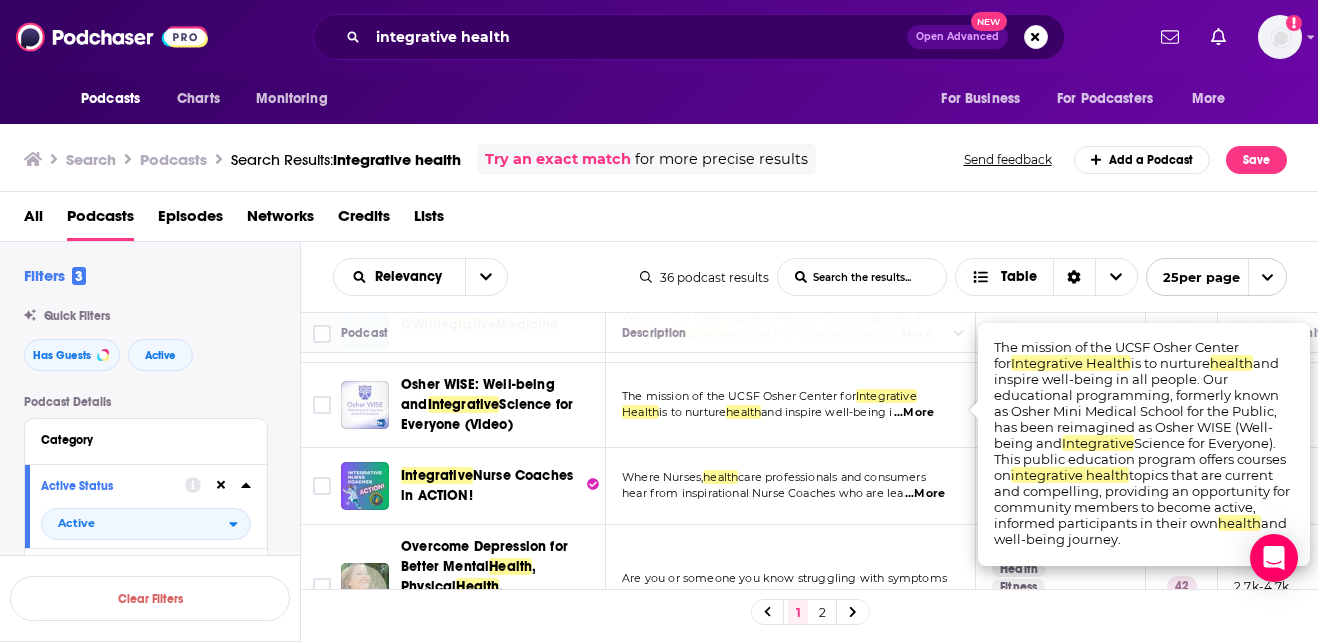 scroll, scrollTop: 324, scrollLeft: 0, axis: vertical 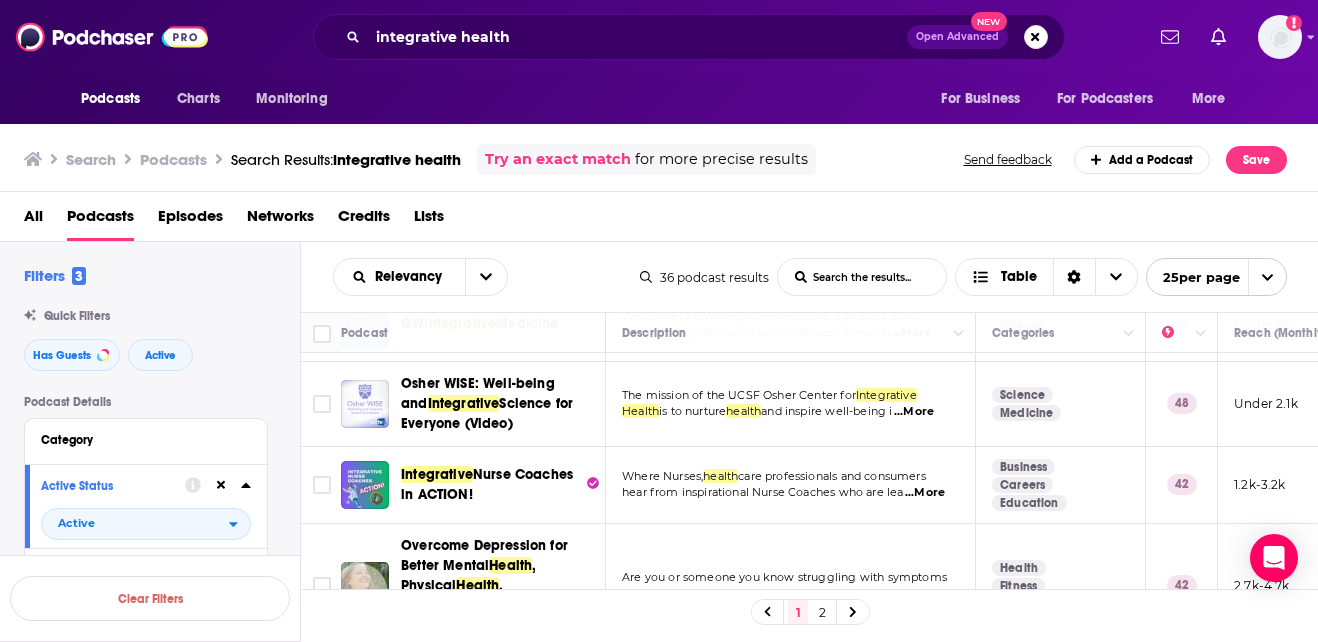 click on "The mission of the UCSF Osher Center for Integrative Health is to nurture health and inspire well-being i ...More" at bounding box center (791, 404) 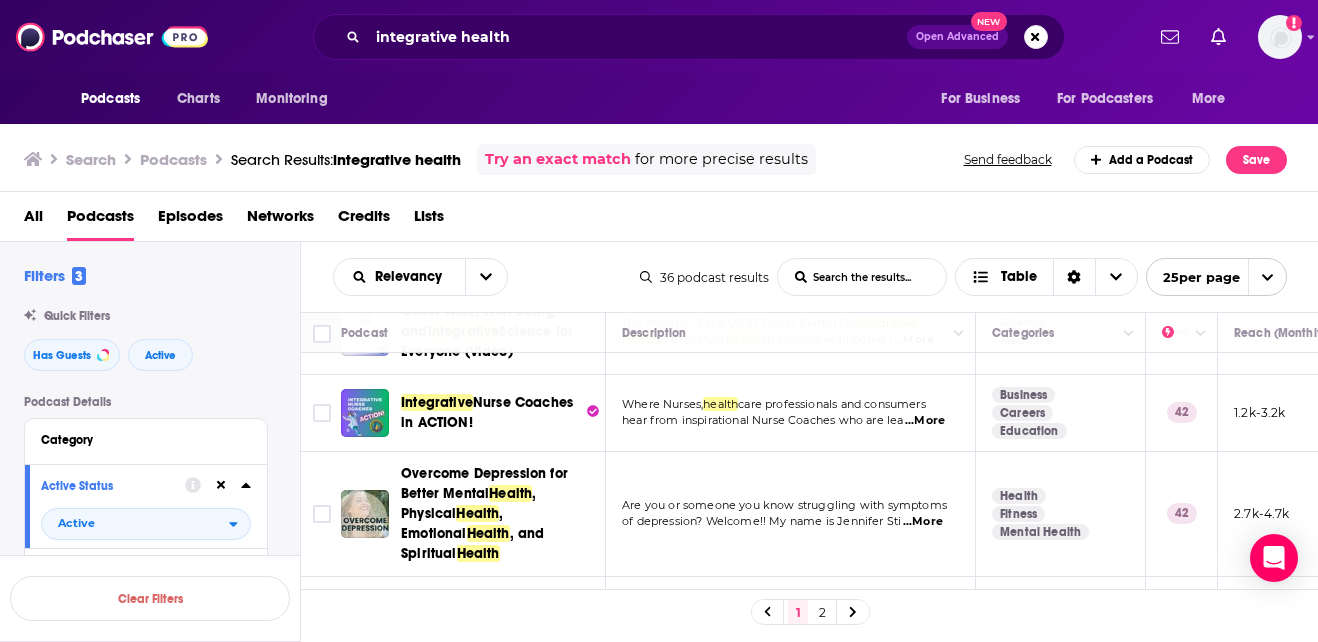 scroll, scrollTop: 397, scrollLeft: 0, axis: vertical 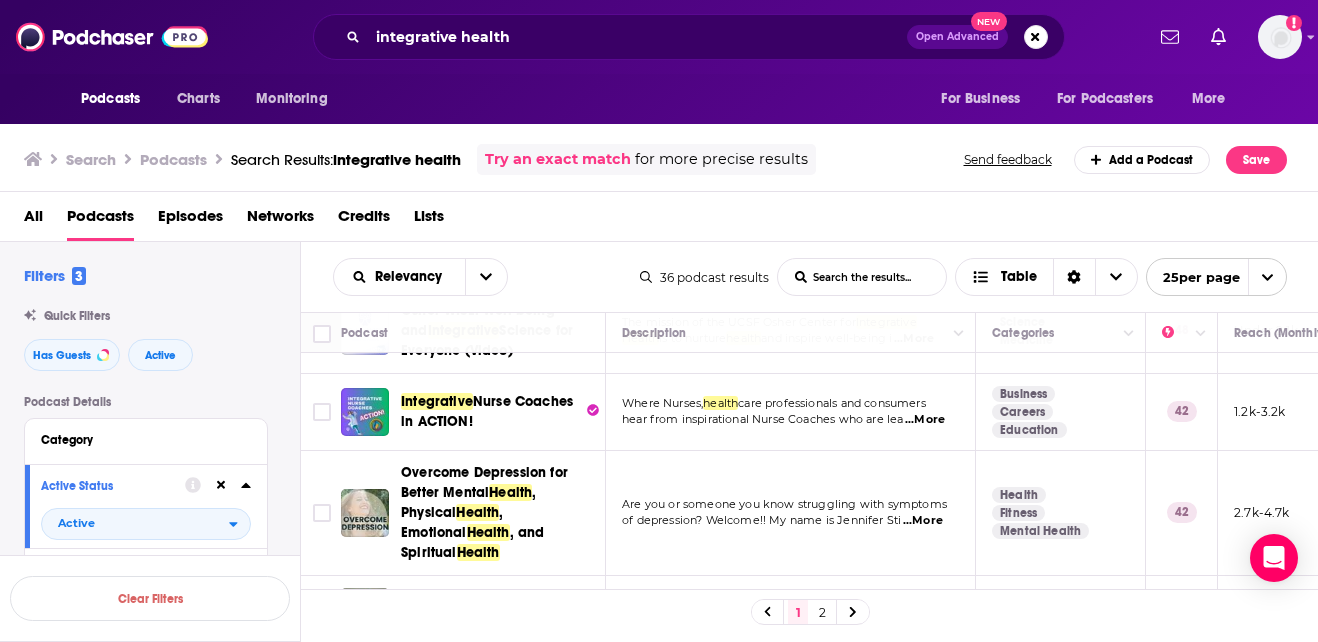 click on "...More" at bounding box center [925, 420] 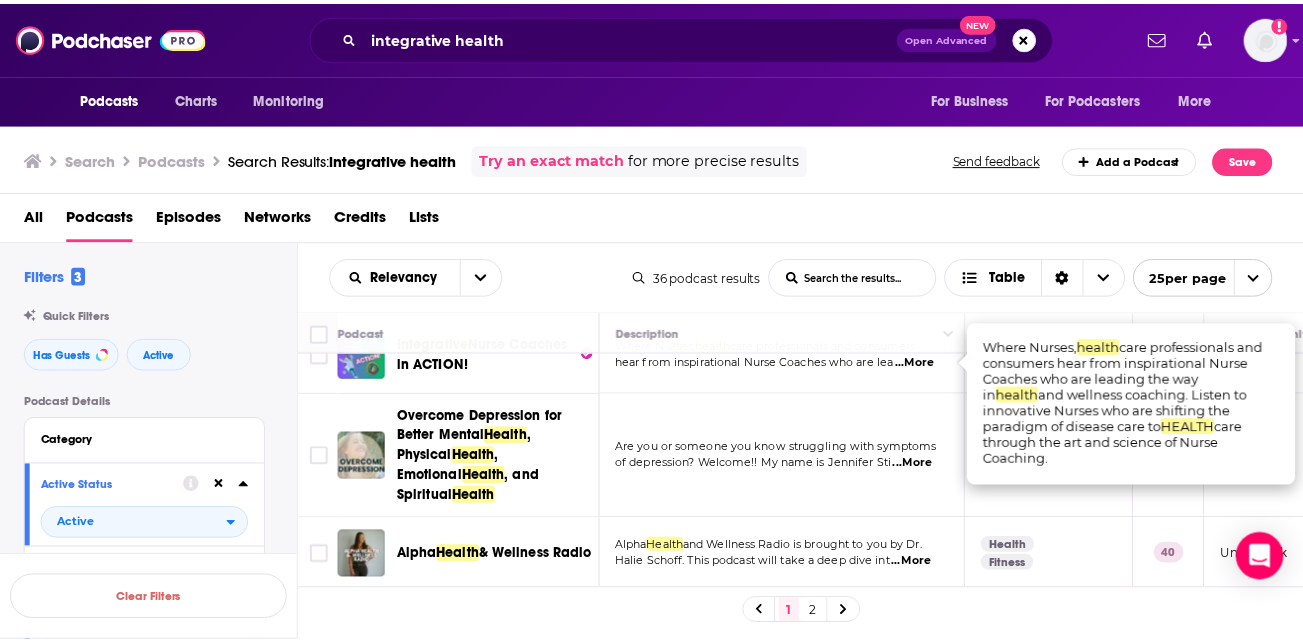 scroll, scrollTop: 456, scrollLeft: 0, axis: vertical 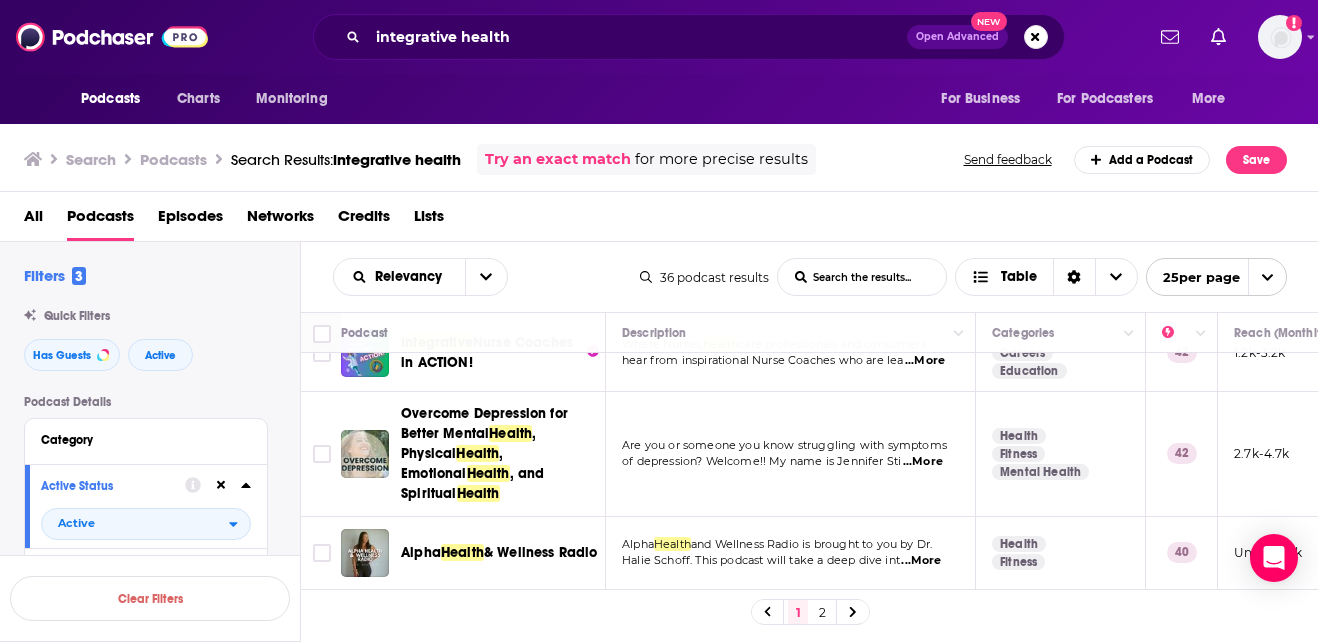 click on "...More" at bounding box center [923, 462] 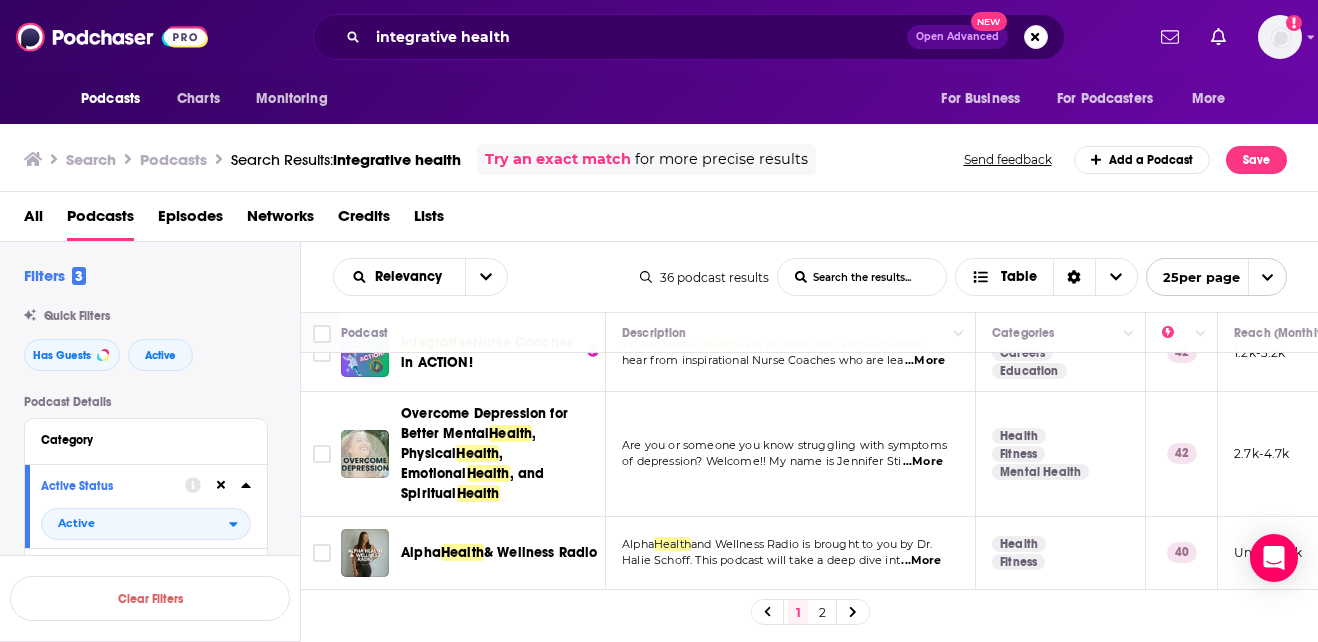 click on "Are you or someone you know struggling with symptoms of depression? Welcome!! My name is Jennifer Sti ...More" at bounding box center [791, 454] 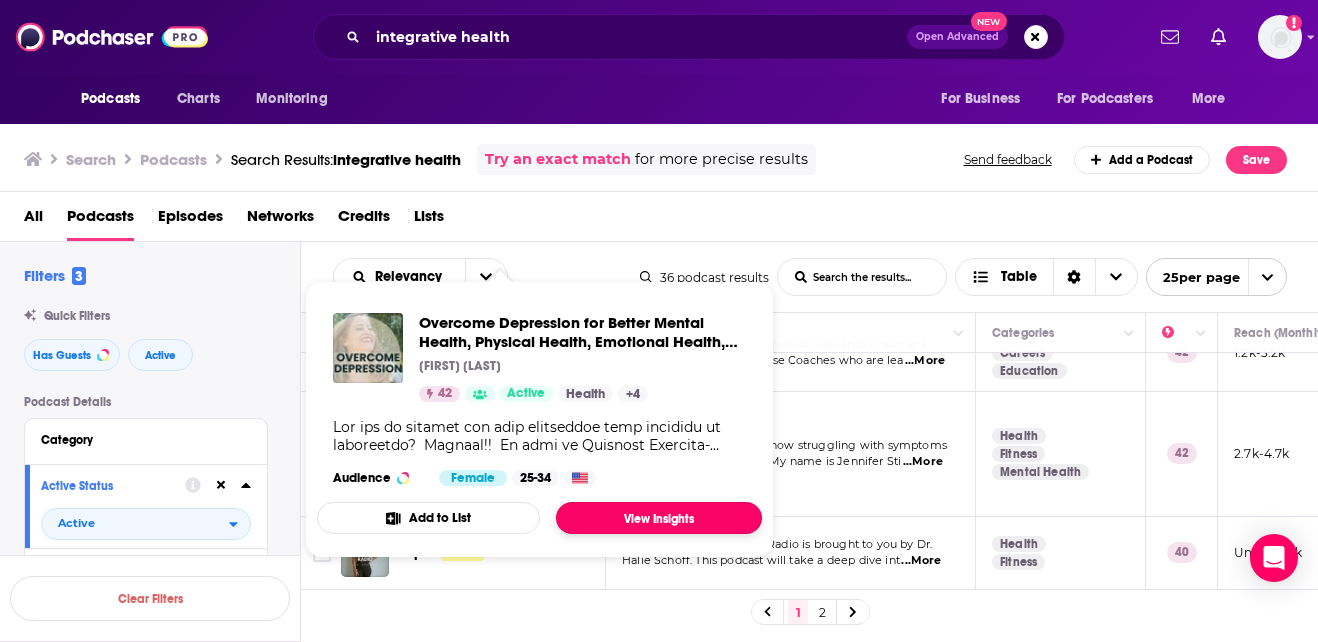 click on "View Insights" at bounding box center (659, 518) 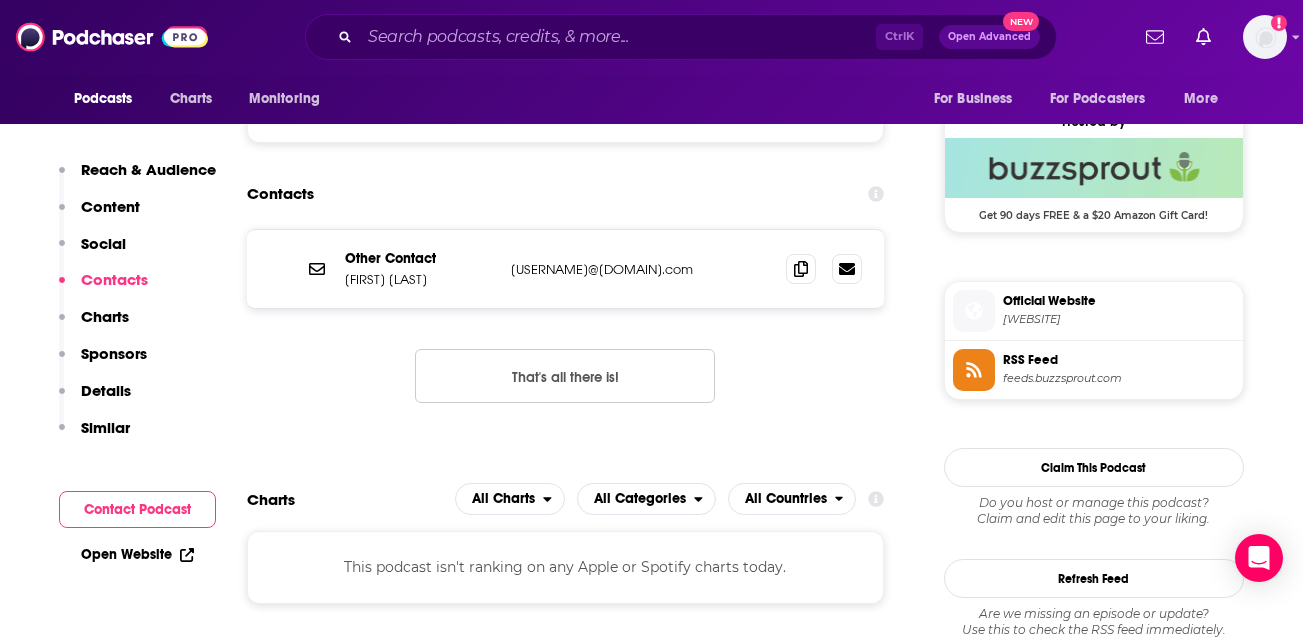 scroll, scrollTop: 1440, scrollLeft: 0, axis: vertical 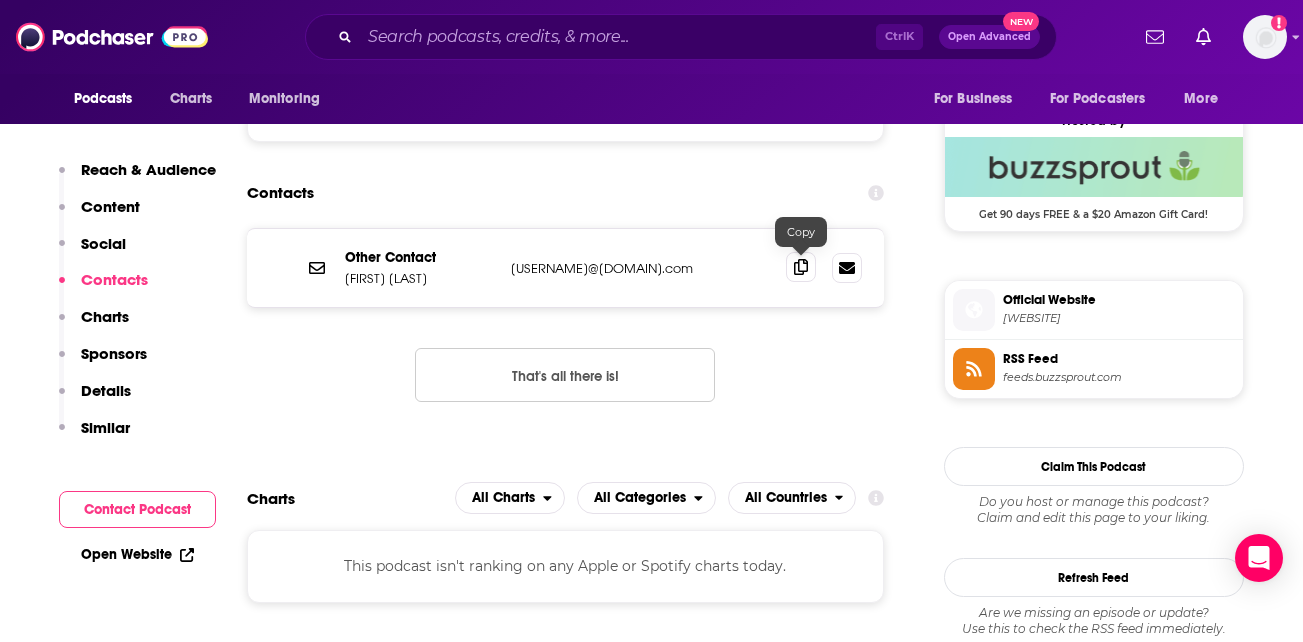 click 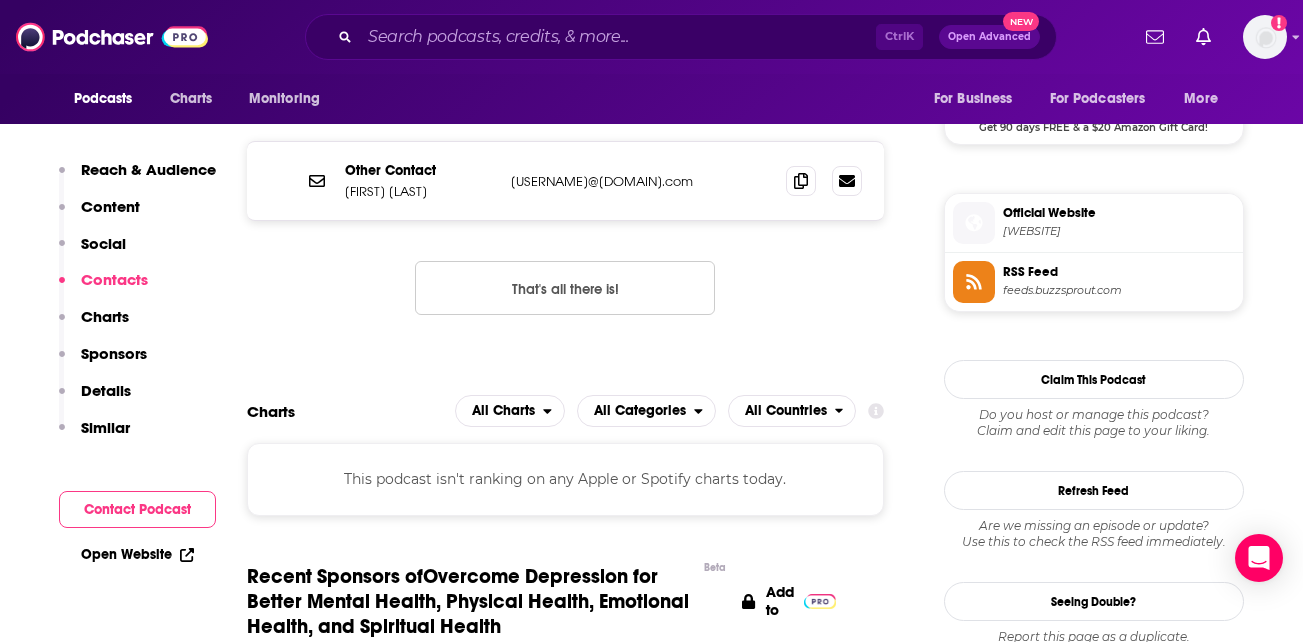 scroll, scrollTop: 1531, scrollLeft: 0, axis: vertical 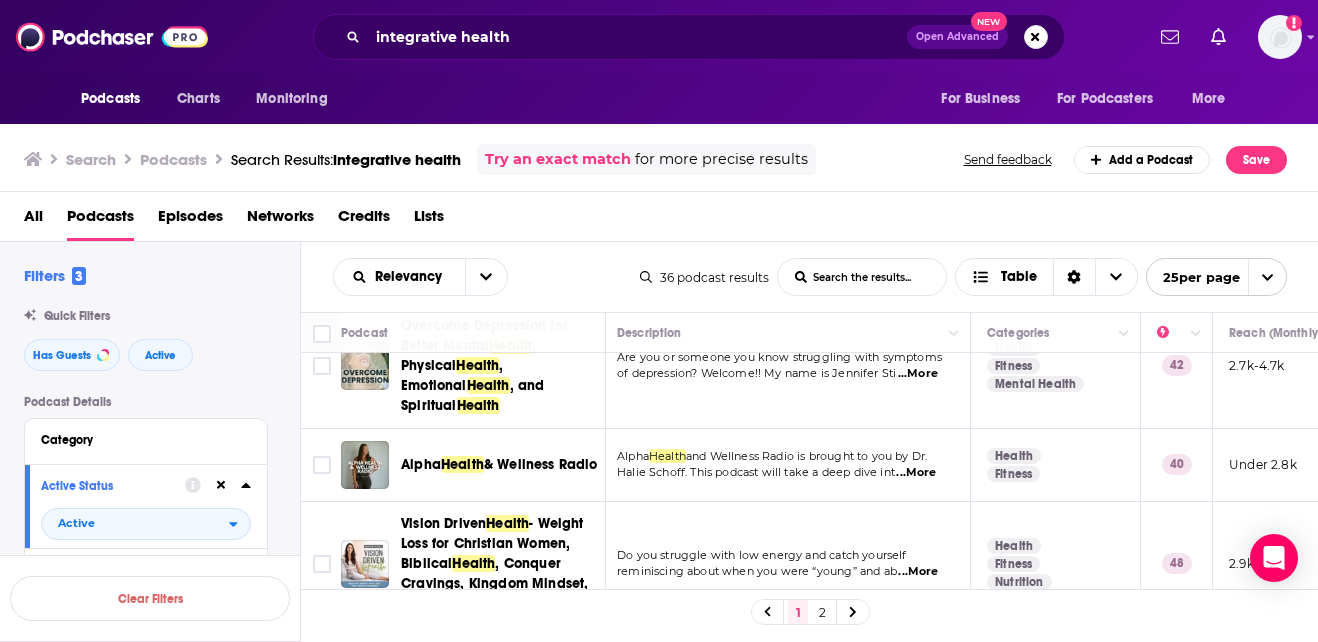 click on "...More" at bounding box center (916, 473) 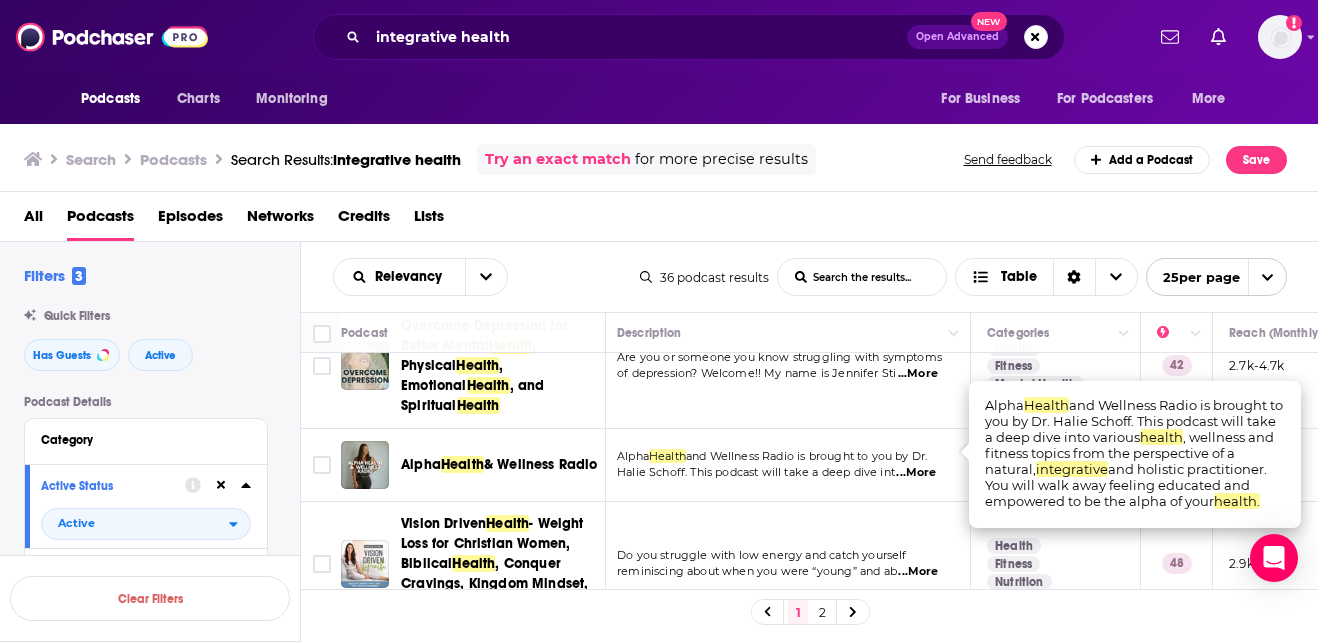 click on "...More" at bounding box center (916, 473) 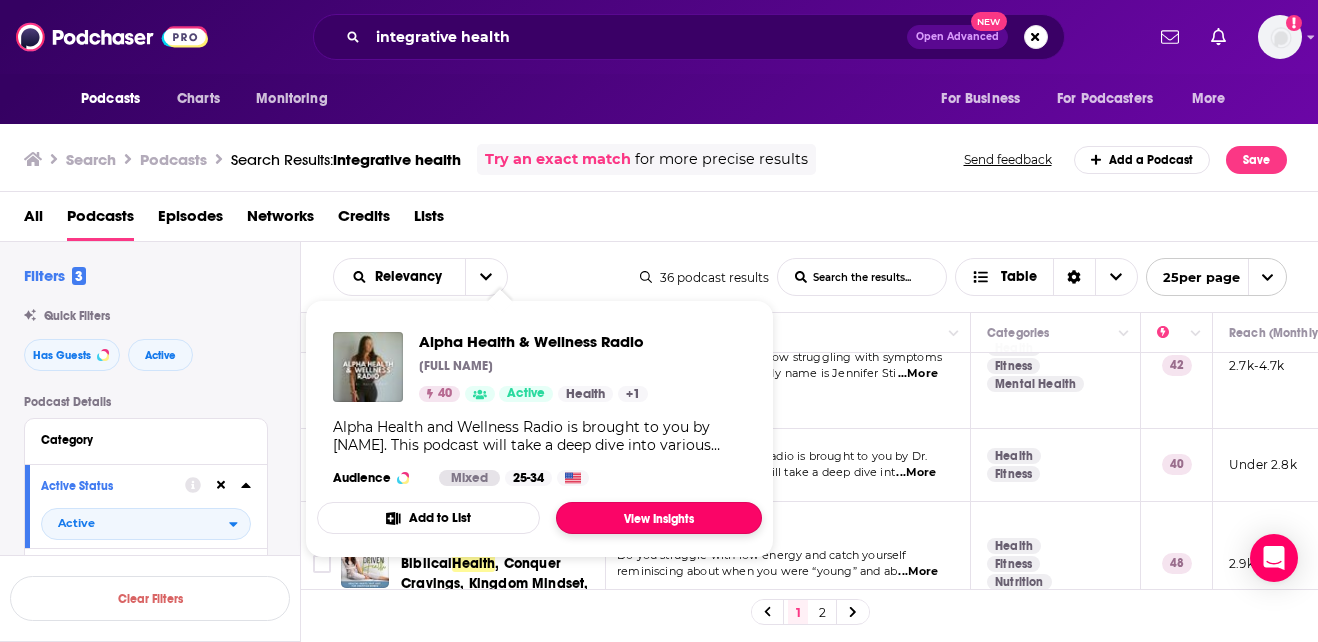 click on "View Insights" at bounding box center [659, 518] 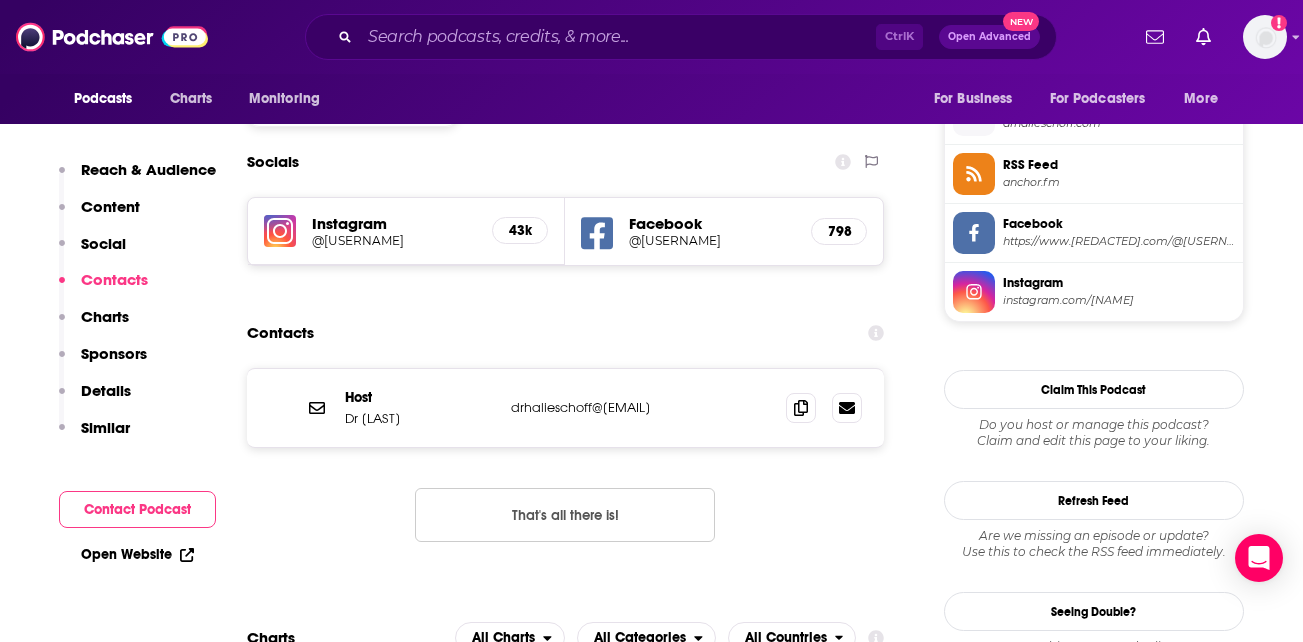 scroll, scrollTop: 1613, scrollLeft: 0, axis: vertical 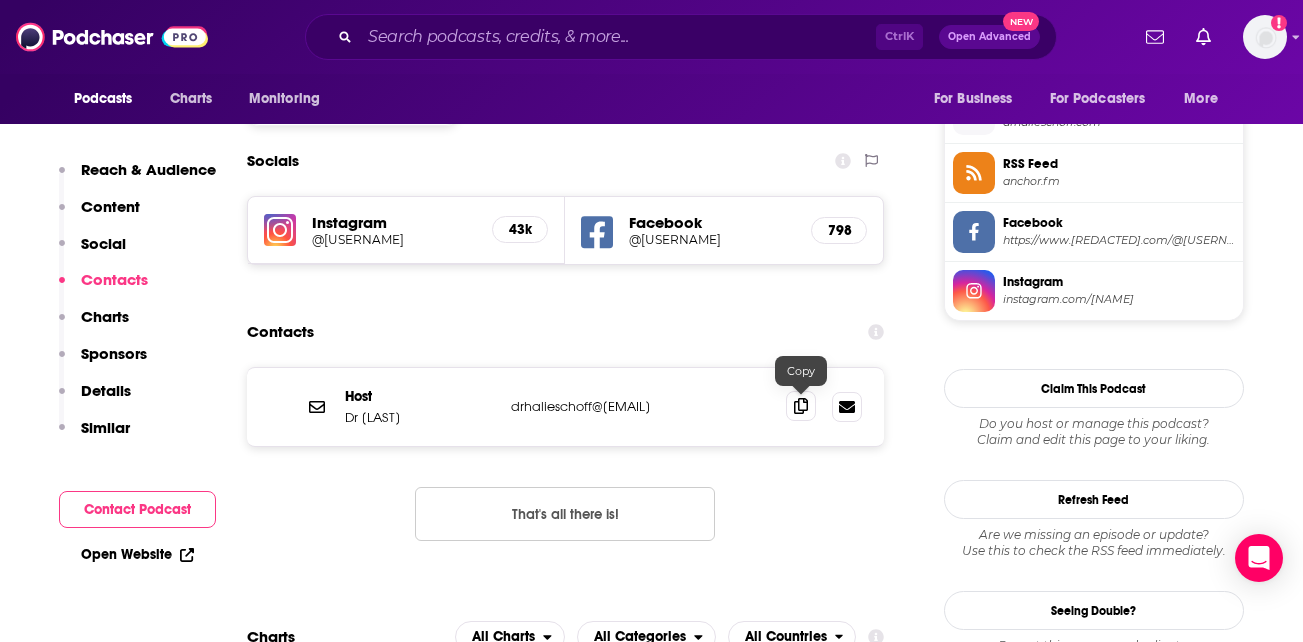 click 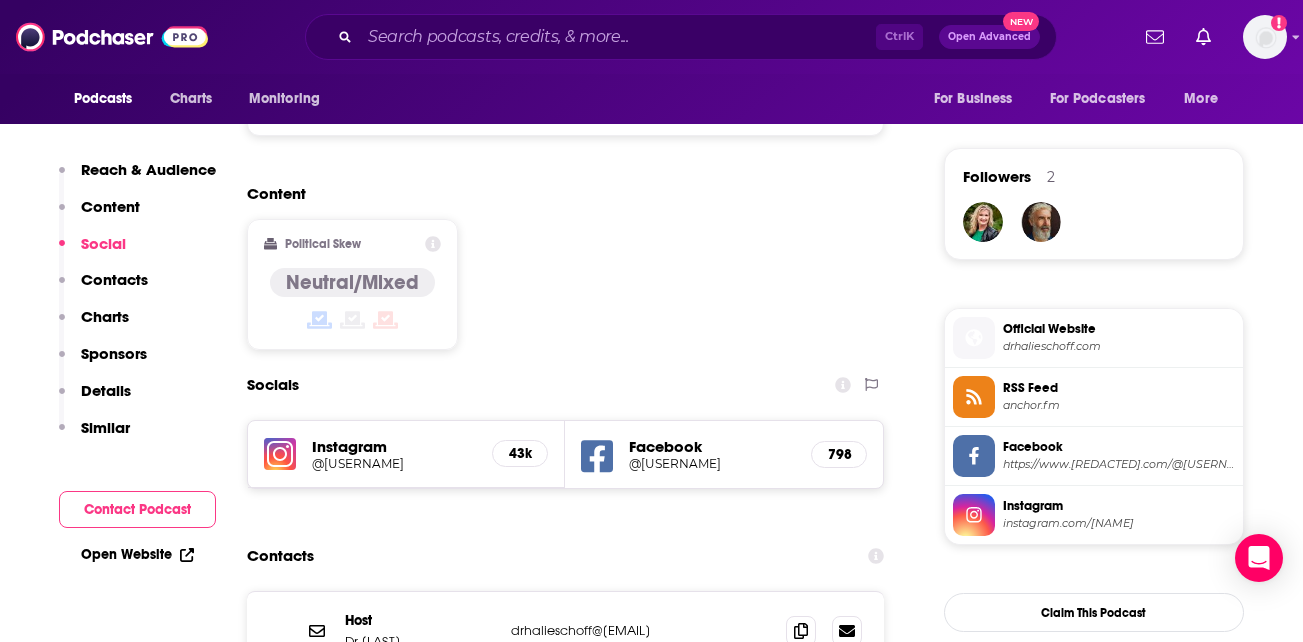 scroll, scrollTop: 1388, scrollLeft: 0, axis: vertical 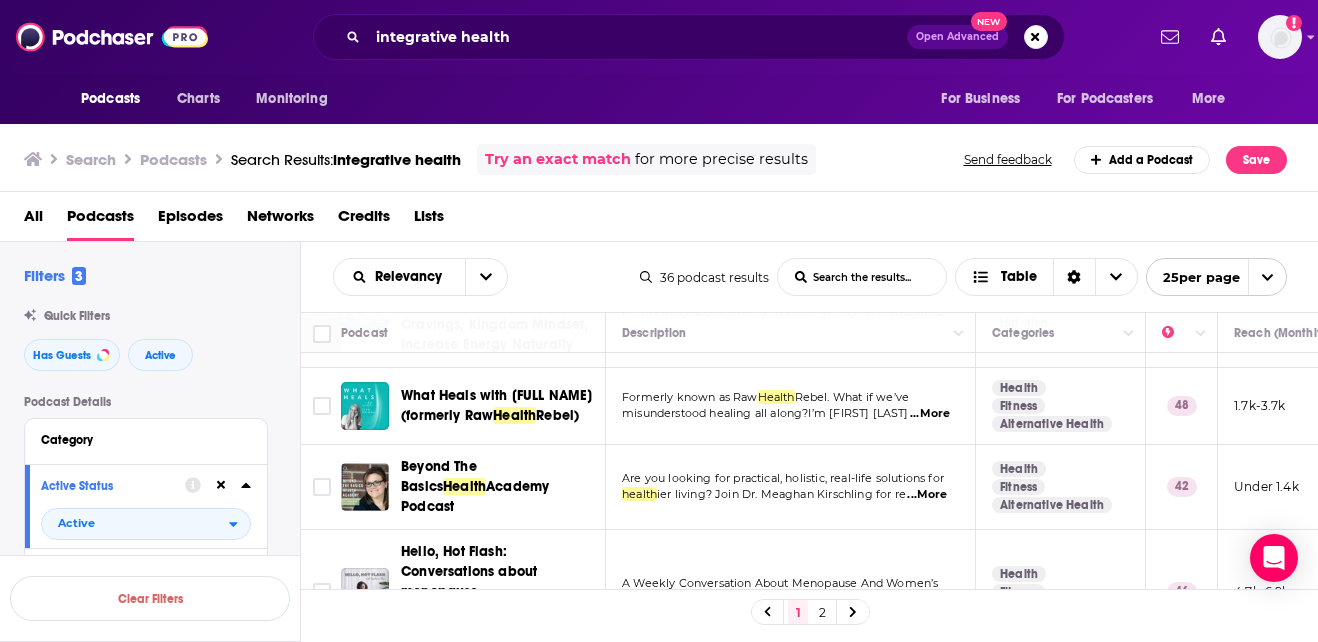 click on "...More" at bounding box center (930, 414) 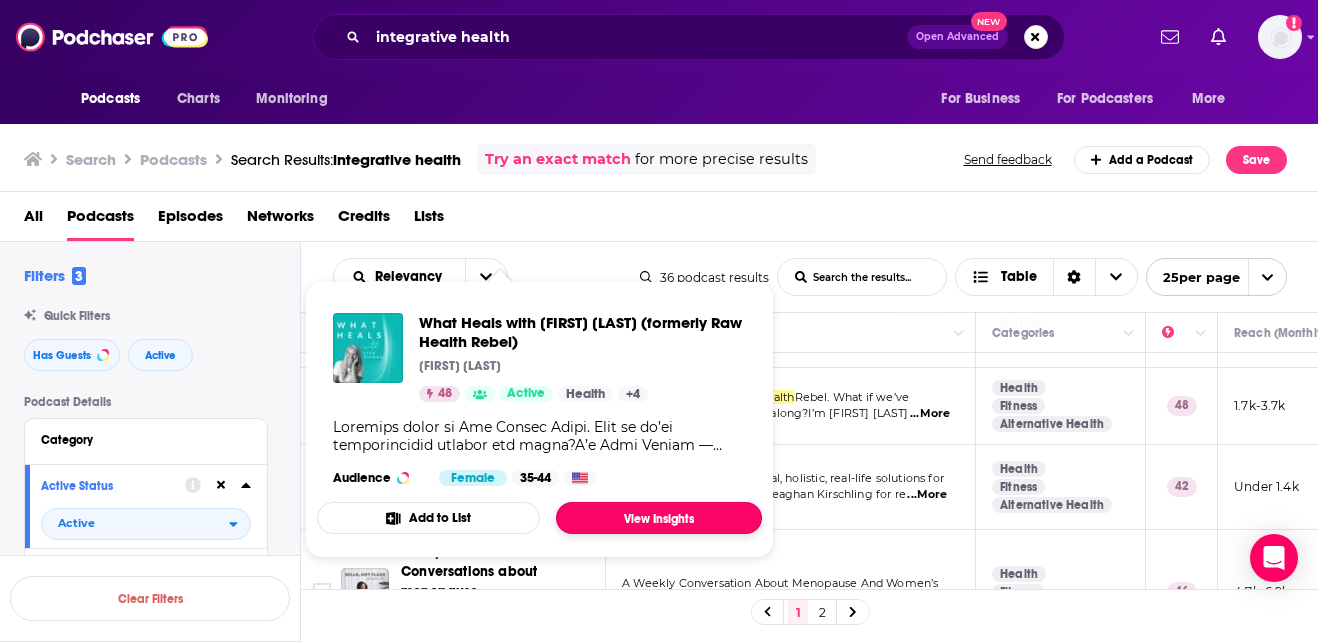 click on "View Insights" at bounding box center [659, 518] 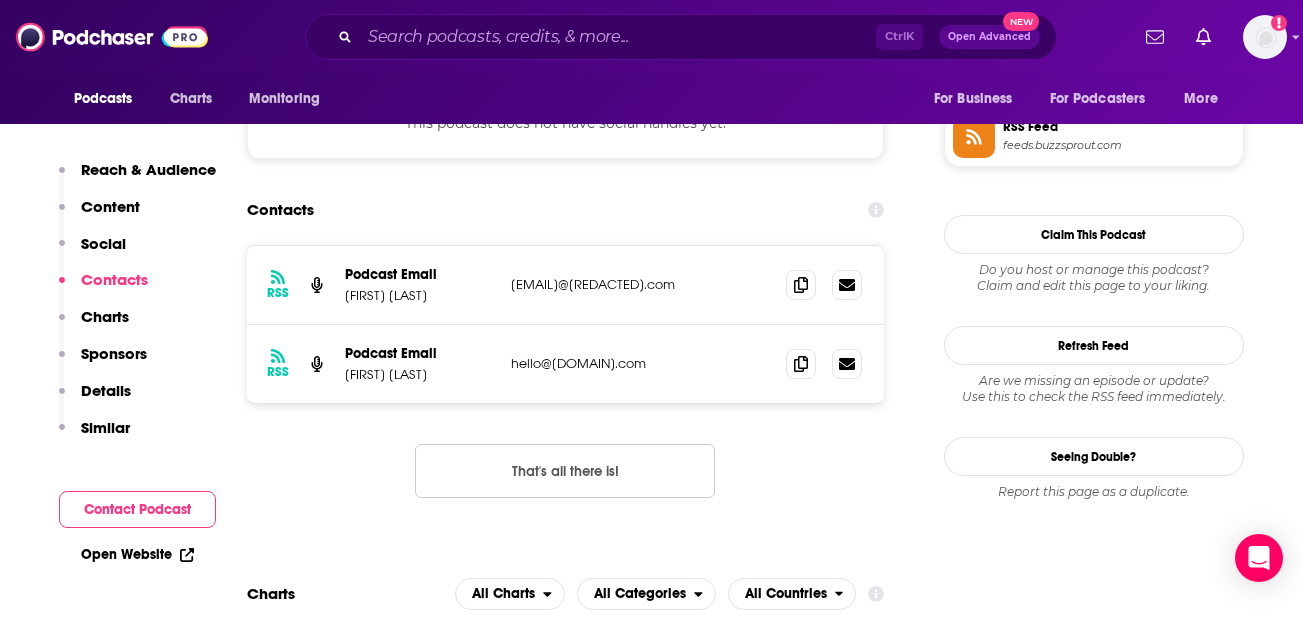 scroll, scrollTop: 1673, scrollLeft: 0, axis: vertical 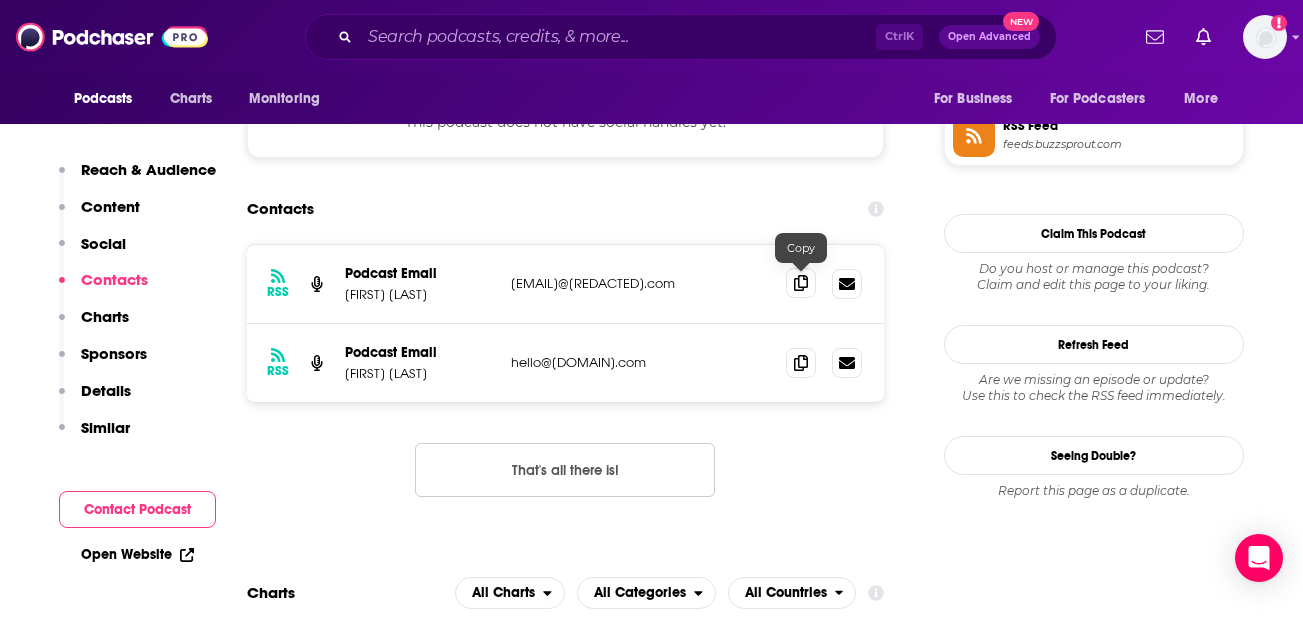 click at bounding box center (801, 283) 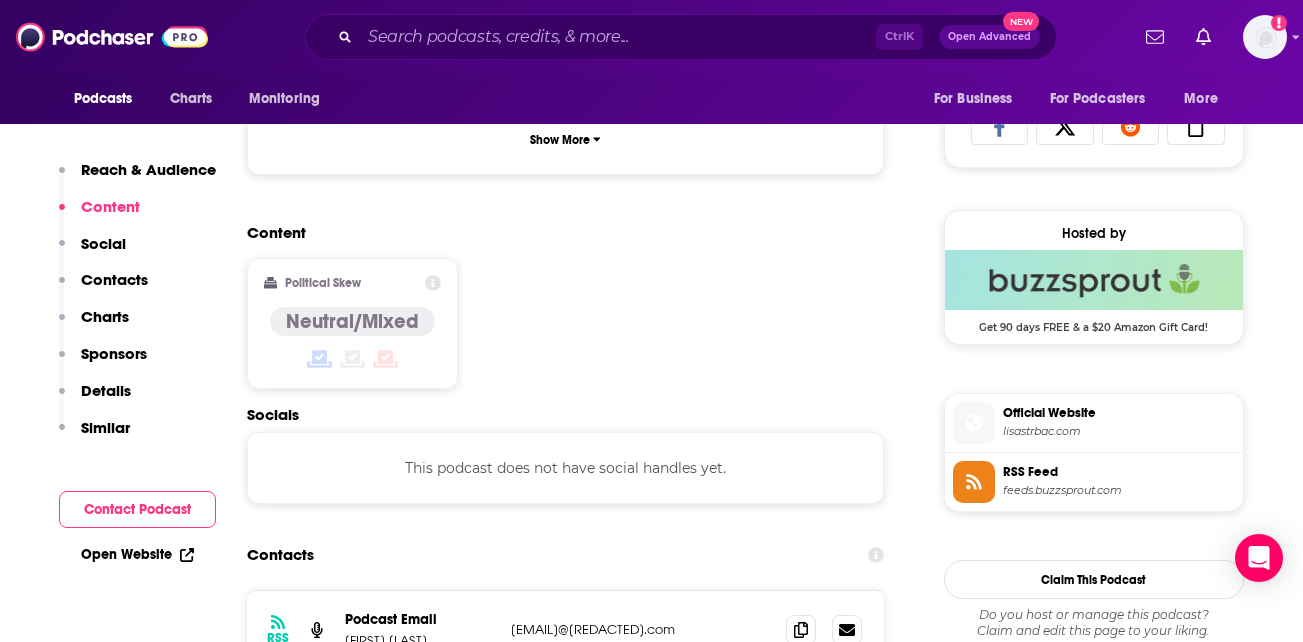 scroll, scrollTop: 1328, scrollLeft: 0, axis: vertical 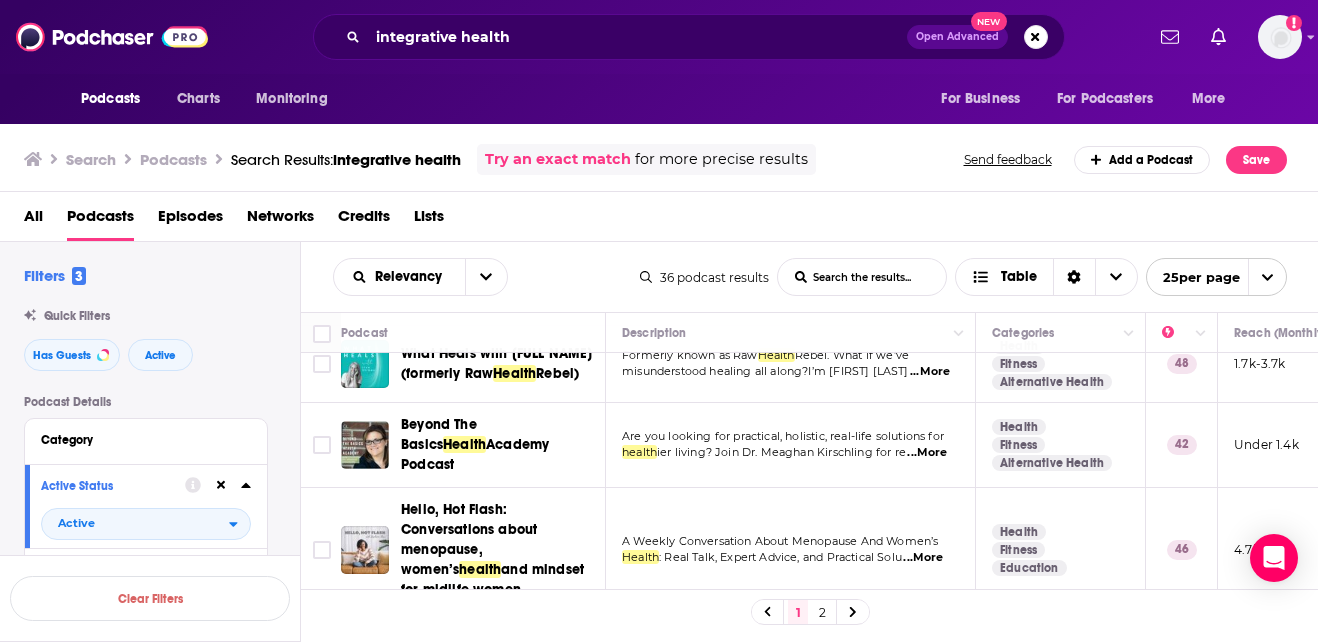 click on "...More" at bounding box center (927, 453) 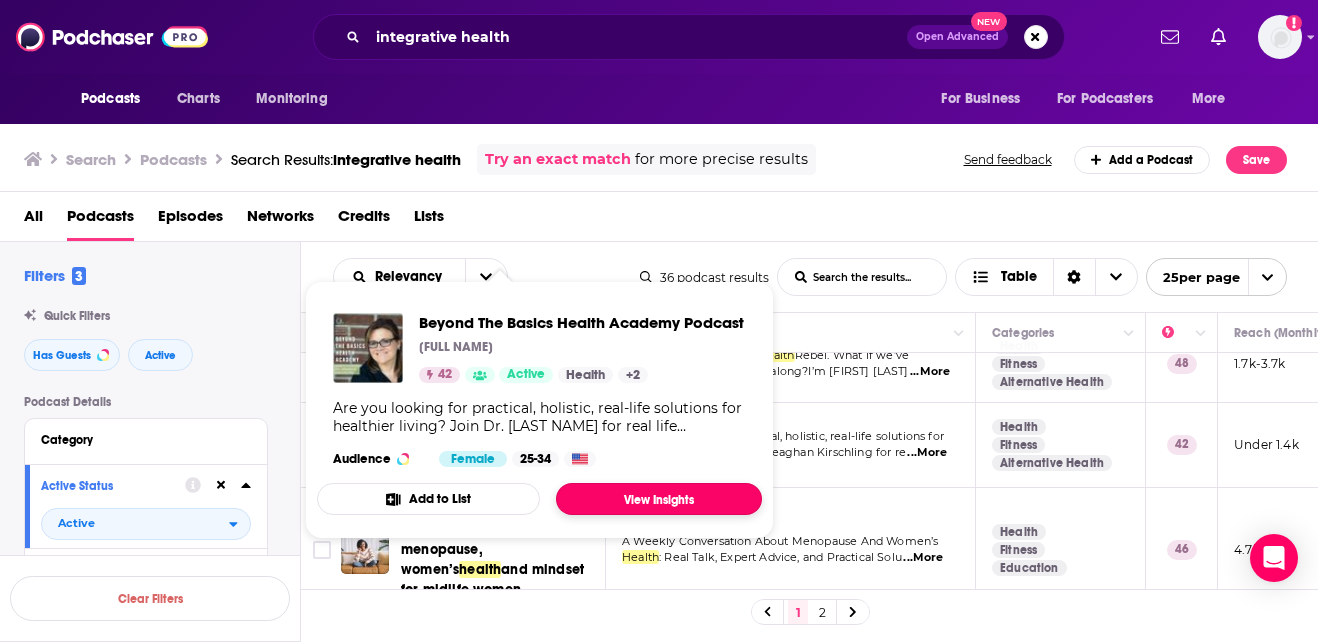 click on "View Insights" at bounding box center (659, 499) 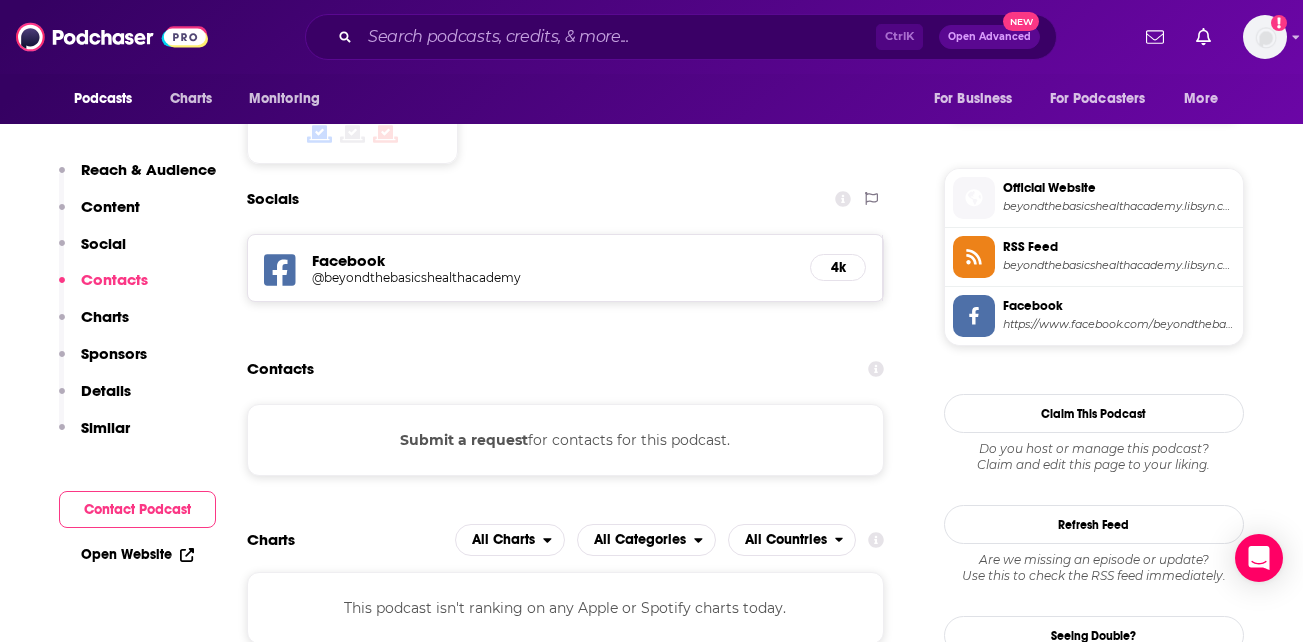 scroll, scrollTop: 1551, scrollLeft: 0, axis: vertical 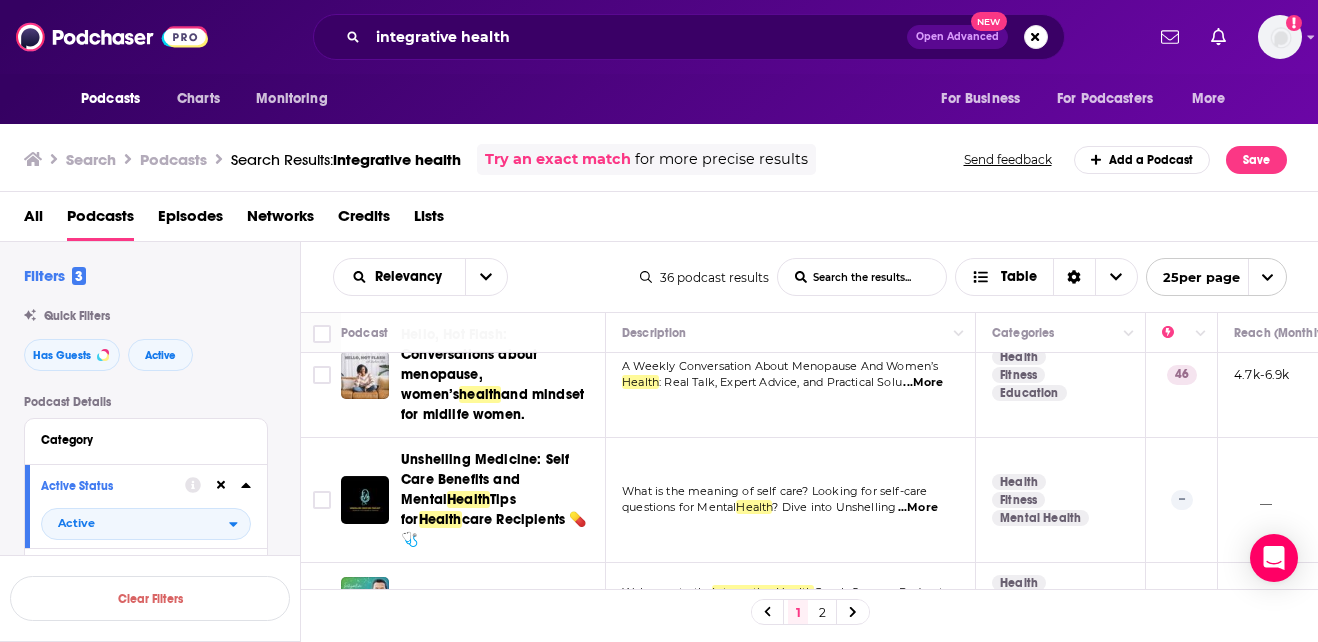 click on "...More" at bounding box center [918, 508] 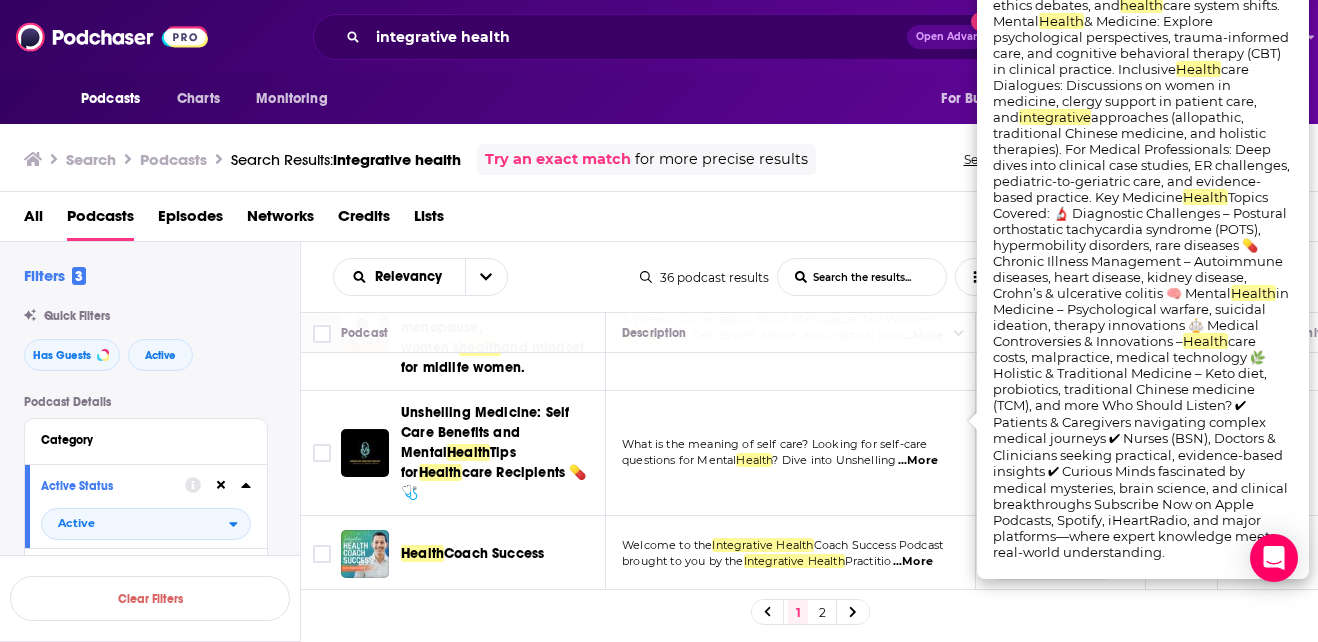 scroll, scrollTop: 1068, scrollLeft: 0, axis: vertical 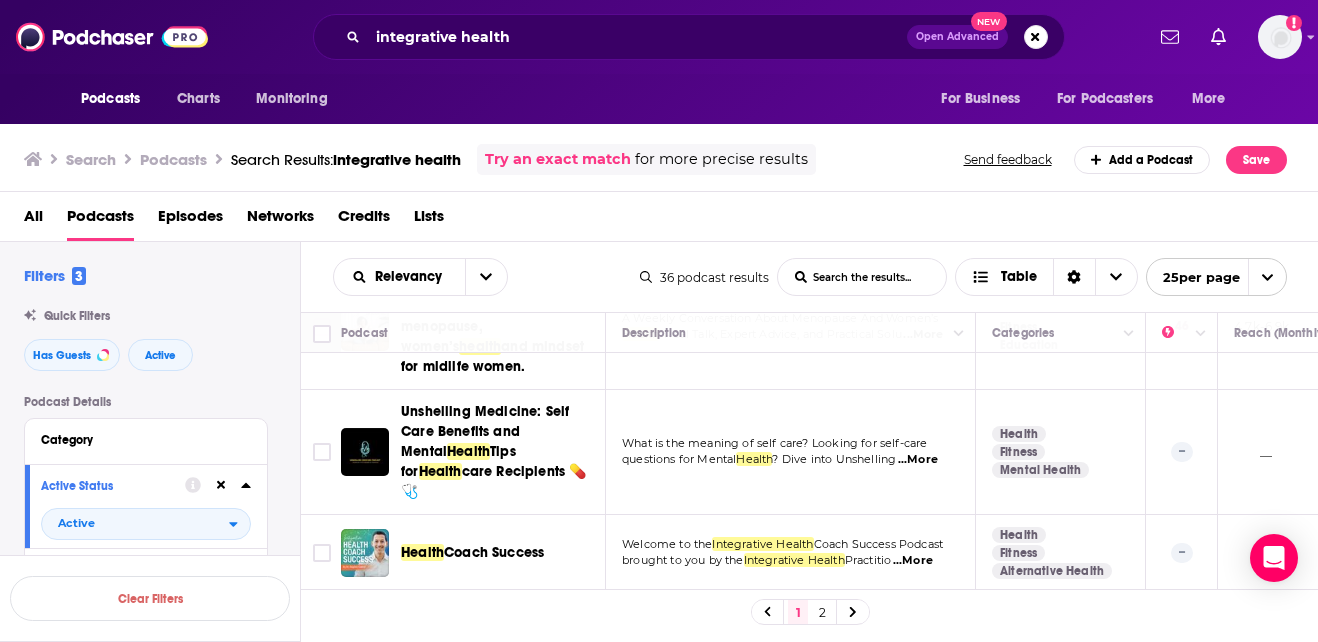 click on "Welcome to the  Integrative Health  Coach Success Podcast brought to you by the  Integrative Health  Practitio  ...More" at bounding box center (791, 553) 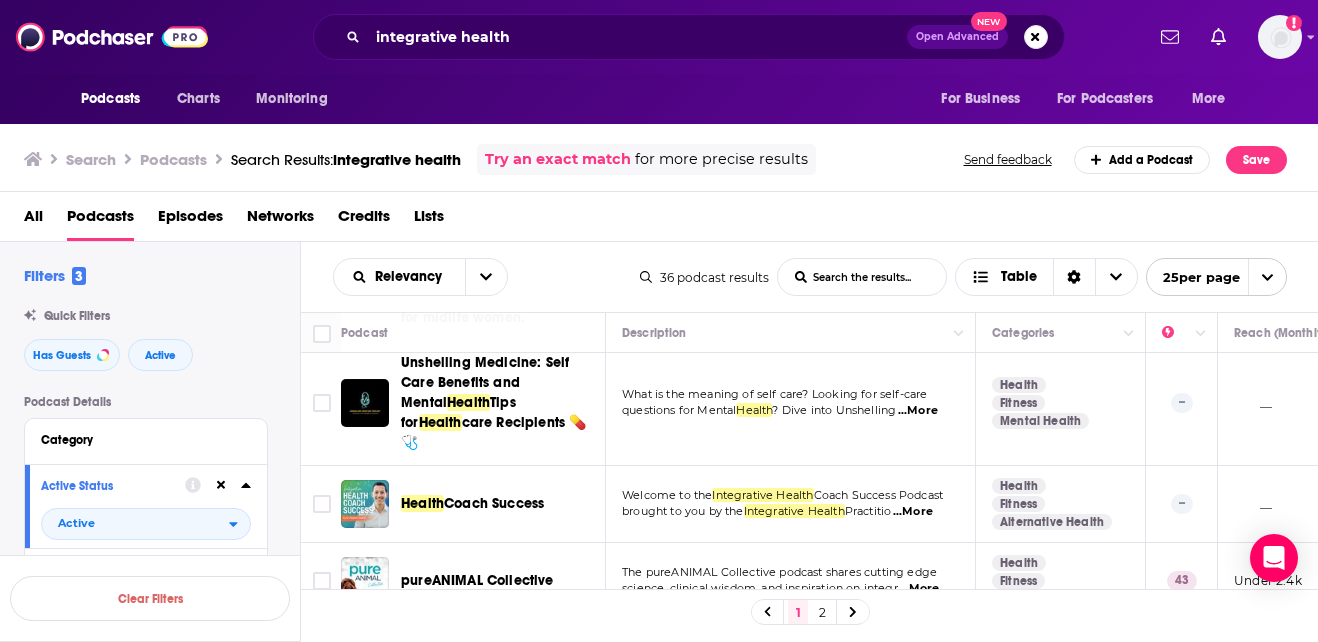 scroll, scrollTop: 1118, scrollLeft: 0, axis: vertical 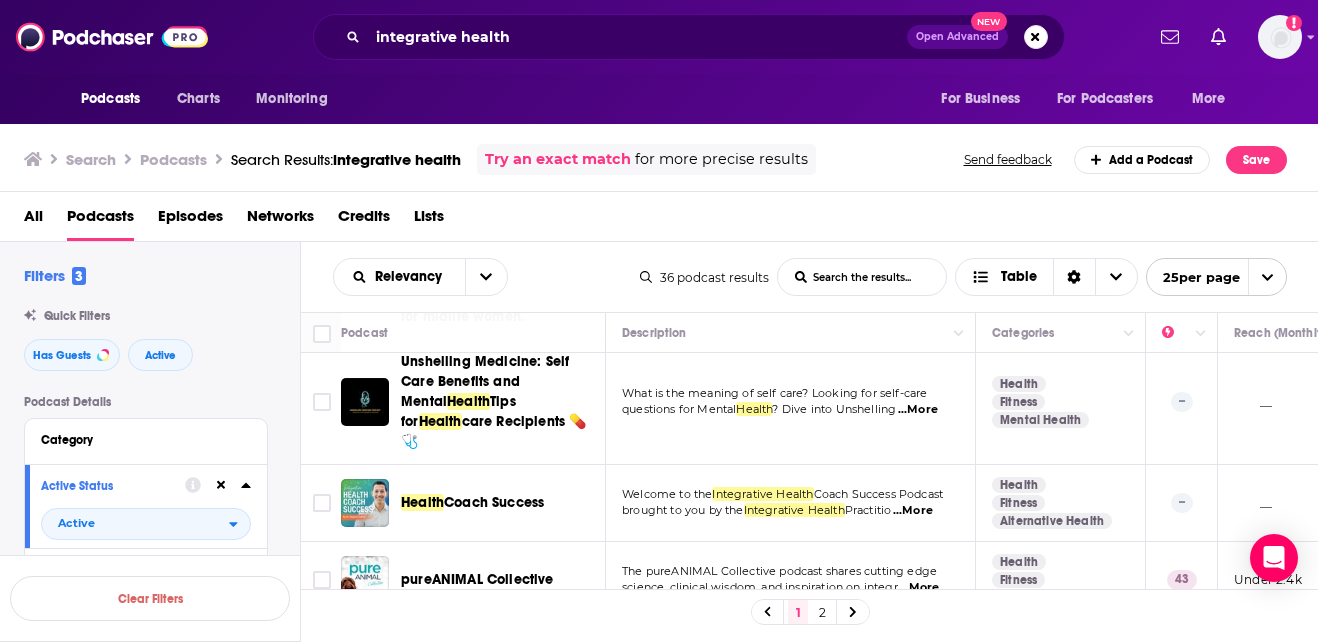 click on "...More" at bounding box center [913, 511] 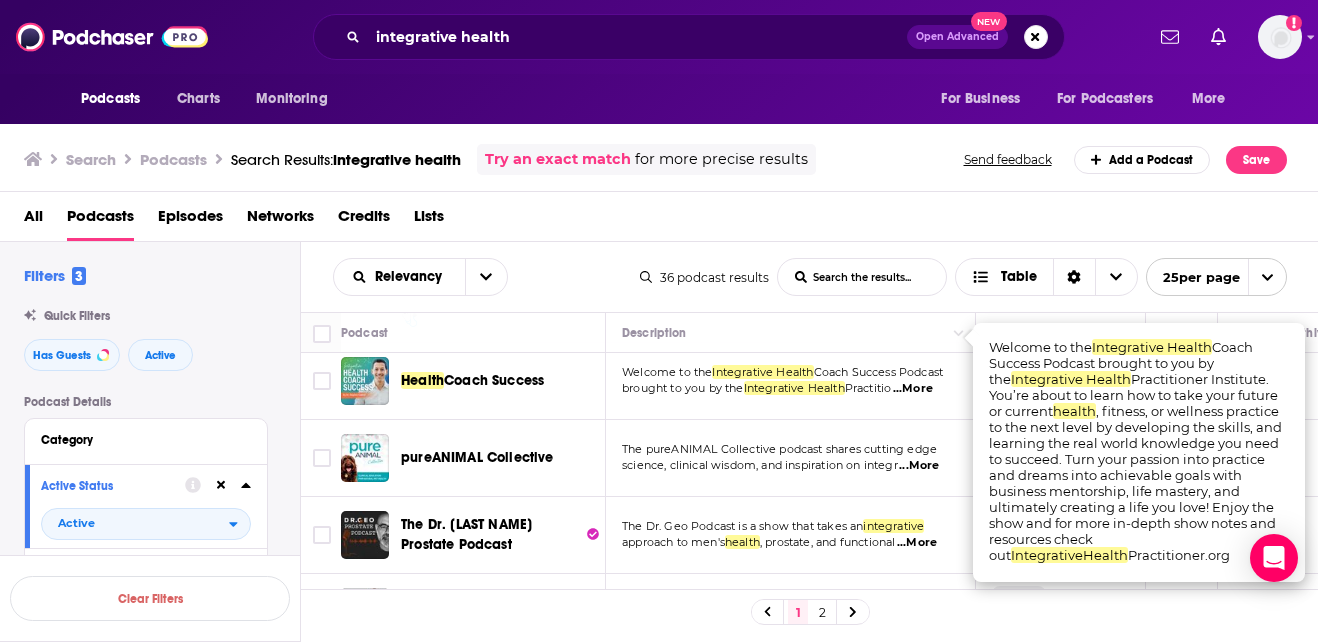 scroll, scrollTop: 1241, scrollLeft: 0, axis: vertical 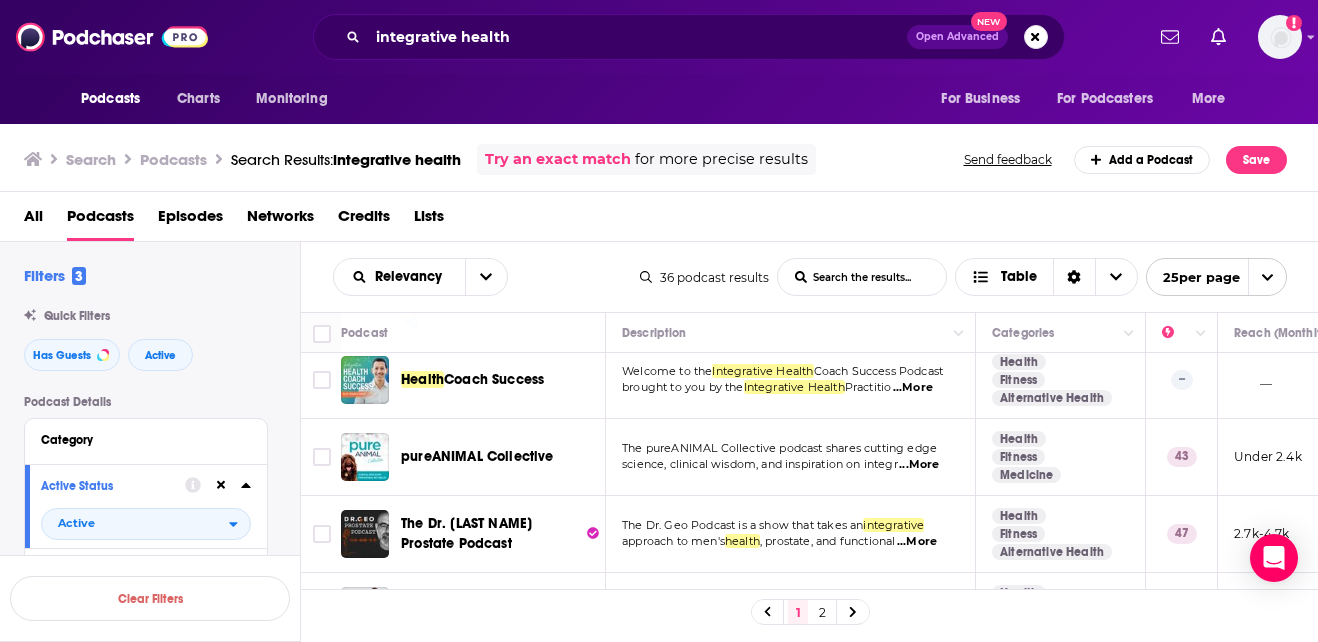 click on "...More" at bounding box center (919, 465) 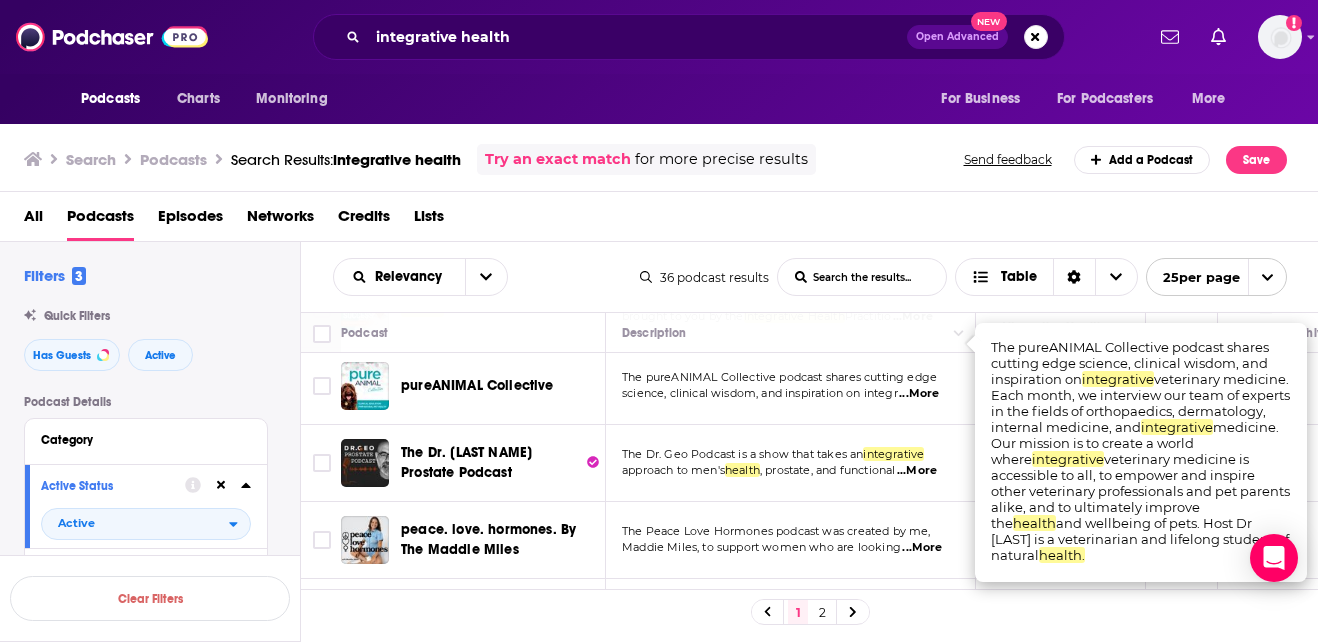 scroll, scrollTop: 1313, scrollLeft: 0, axis: vertical 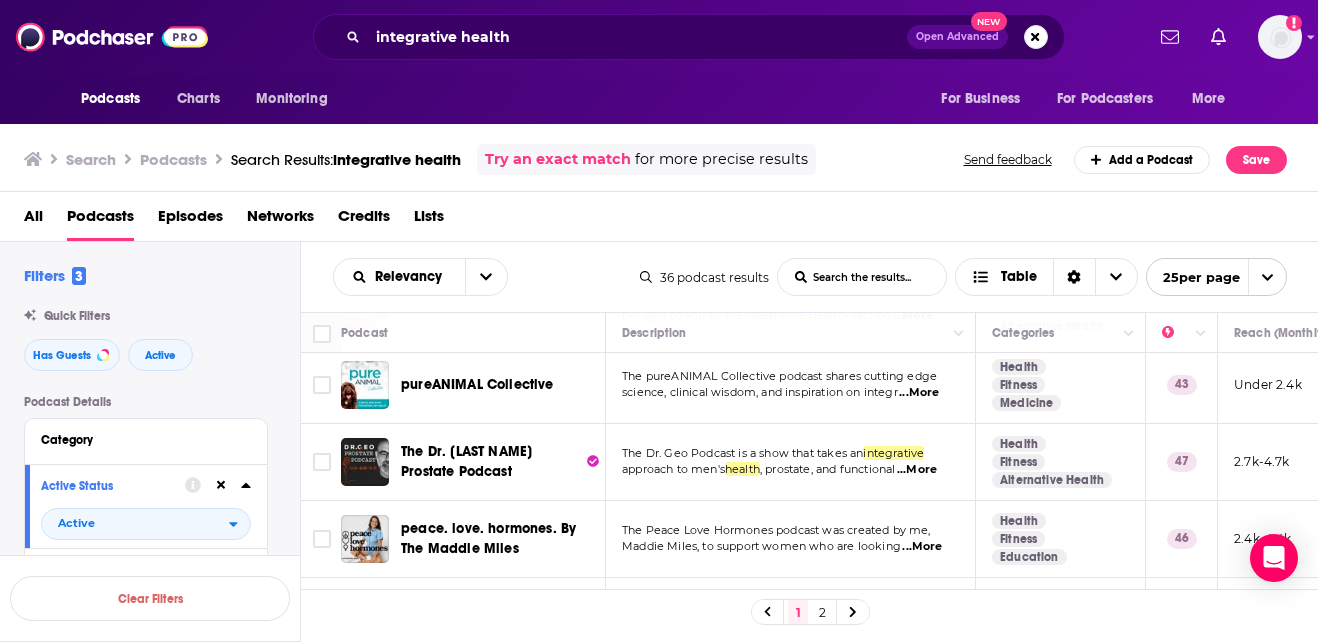 click on "...More" at bounding box center [917, 470] 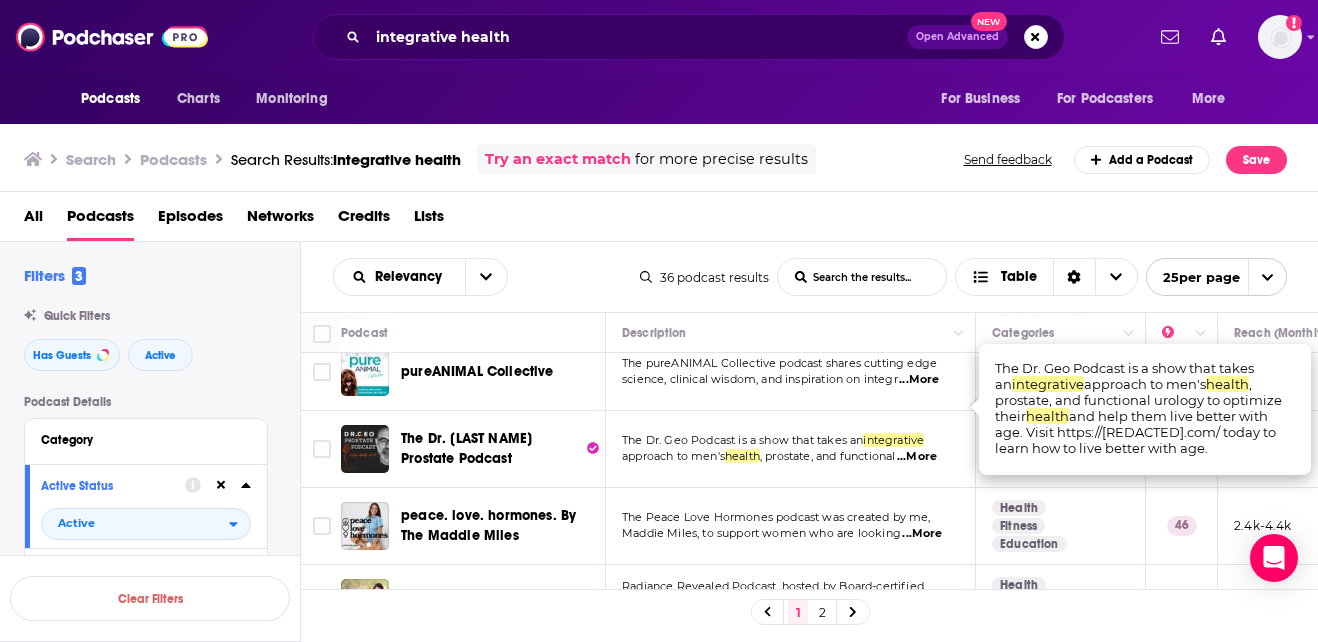 scroll, scrollTop: 1327, scrollLeft: 0, axis: vertical 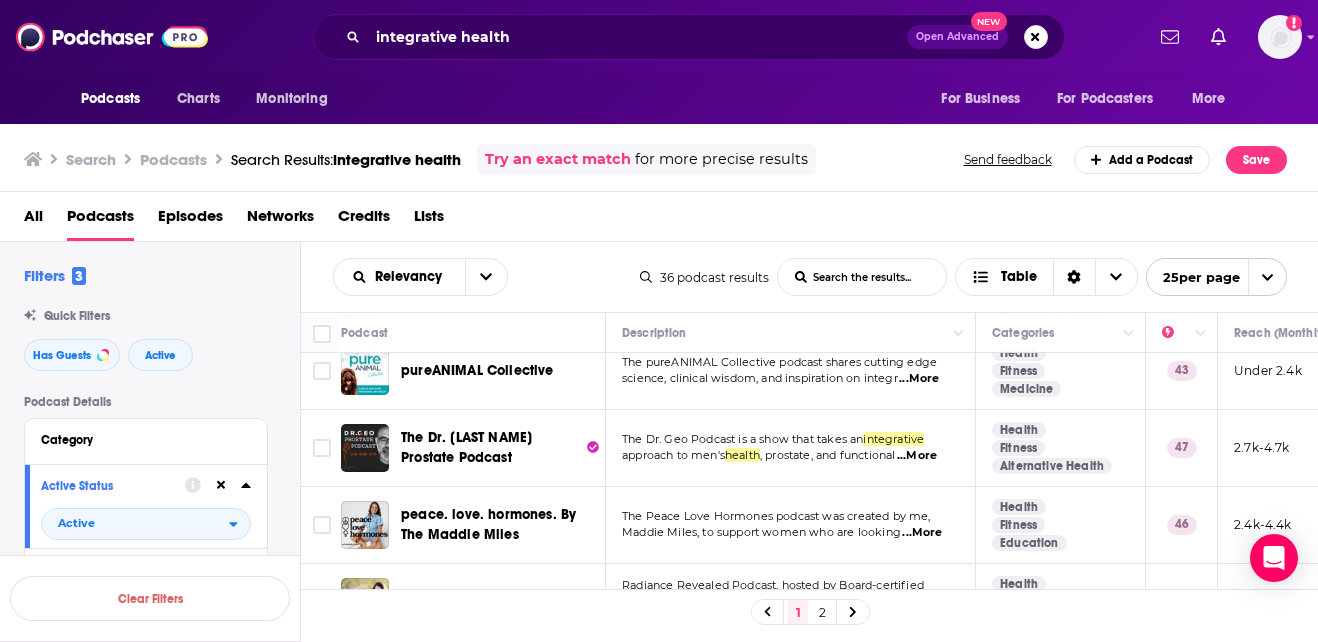 click on "...More" at bounding box center [922, 533] 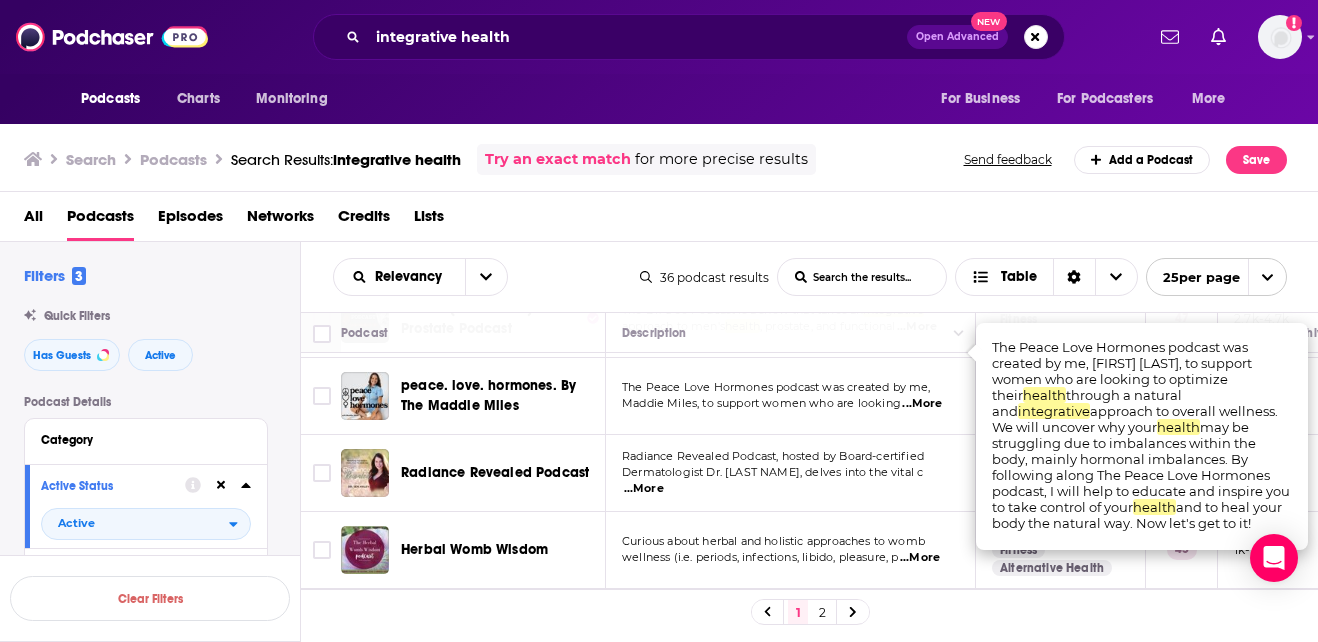 scroll, scrollTop: 1457, scrollLeft: 0, axis: vertical 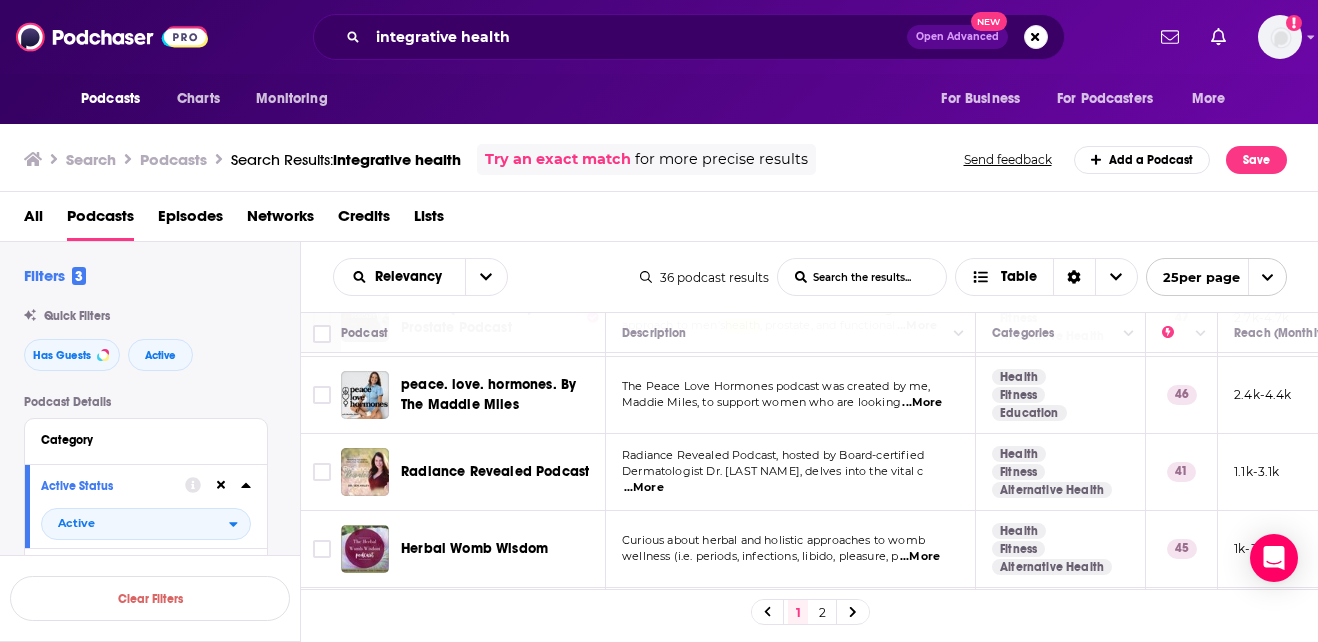 click on "...More" at bounding box center [644, 488] 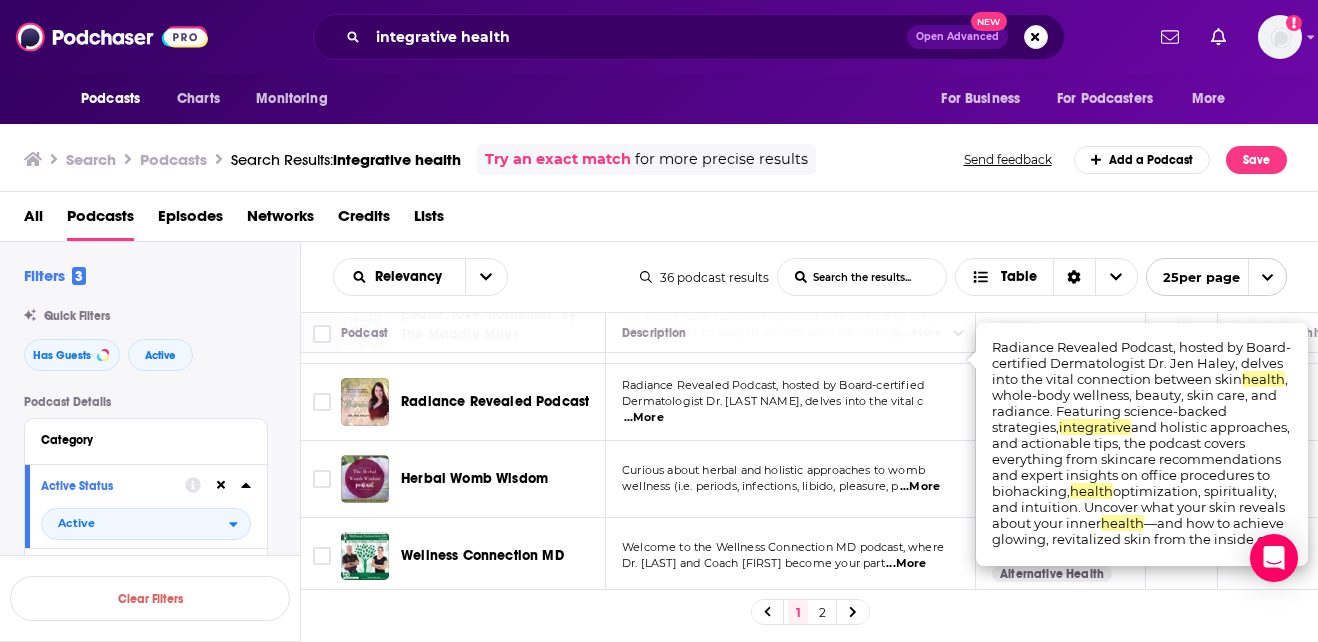 scroll, scrollTop: 1528, scrollLeft: 0, axis: vertical 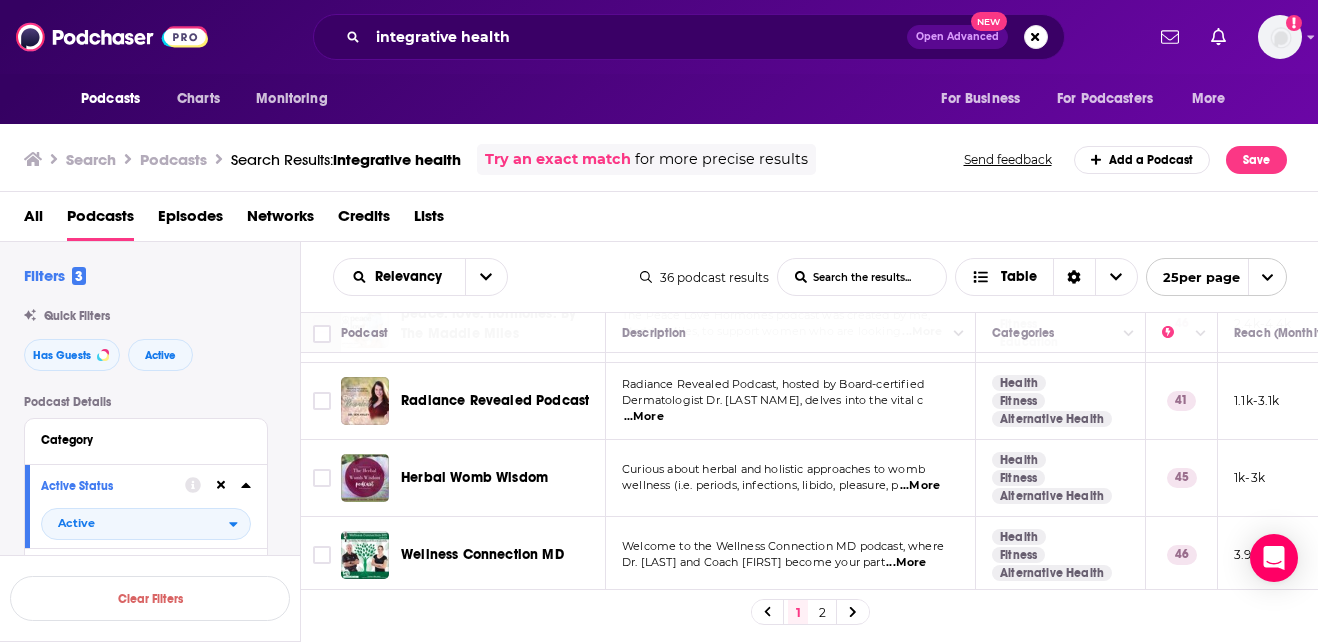 click on "...More" at bounding box center [920, 486] 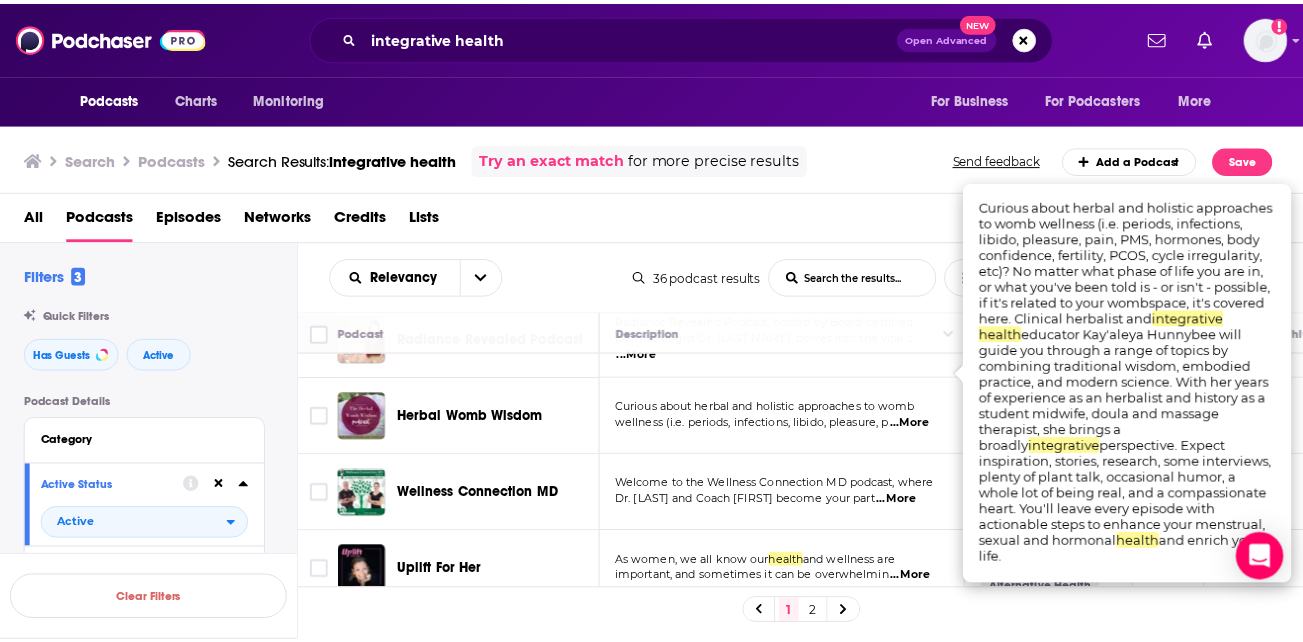 scroll, scrollTop: 1591, scrollLeft: 0, axis: vertical 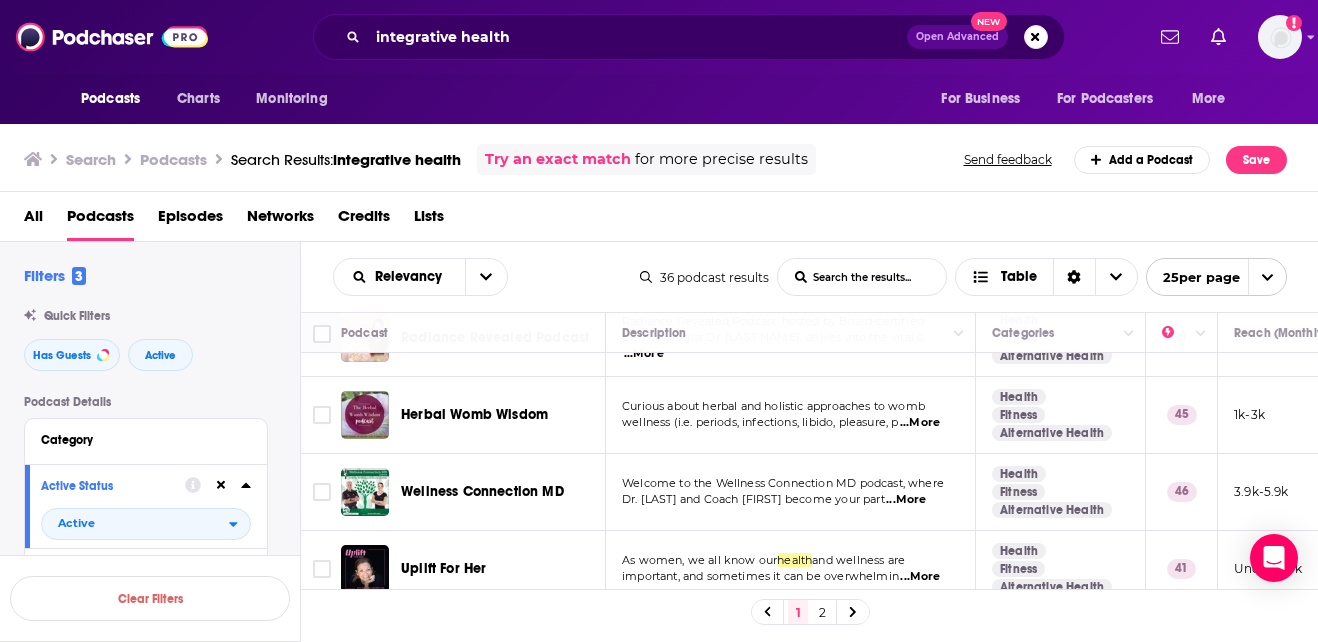 click on "...More" at bounding box center (906, 500) 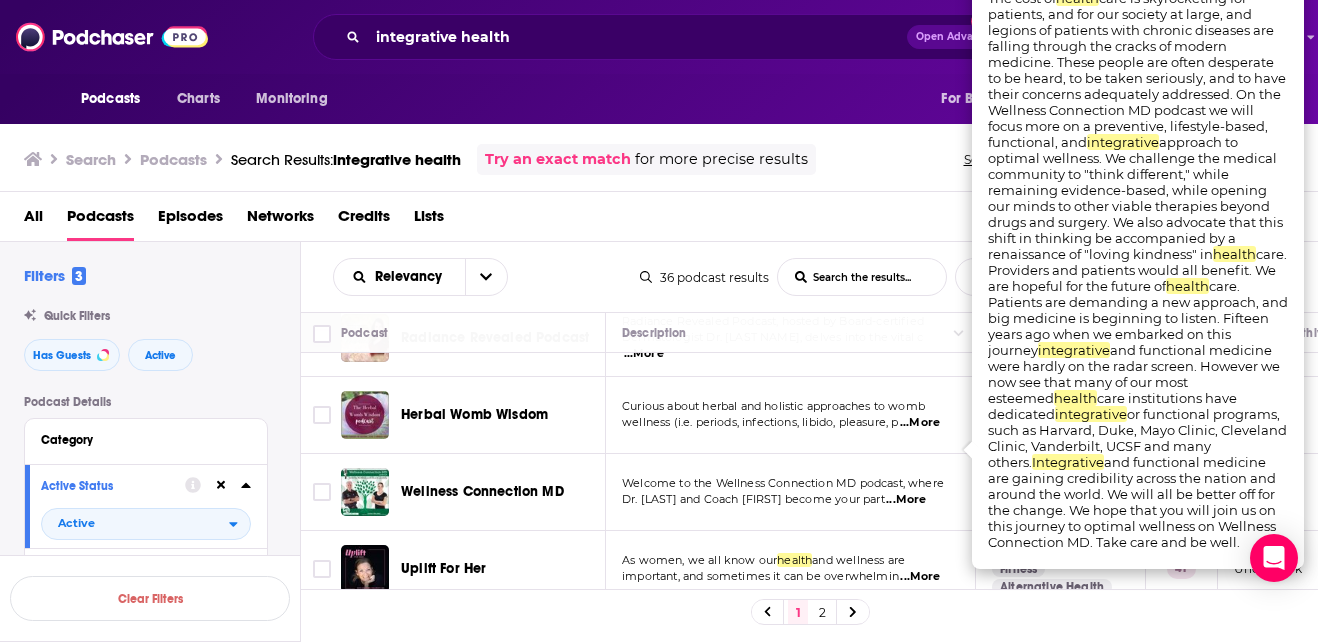 click on "...More" at bounding box center [906, 500] 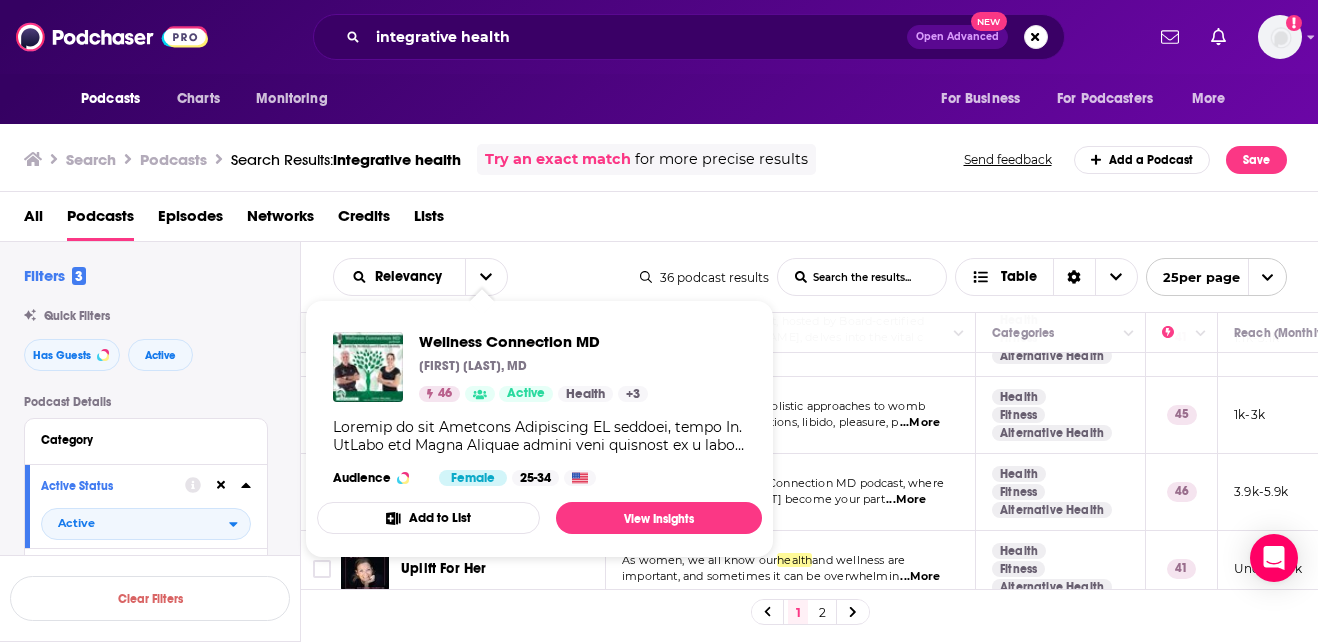 click at bounding box center (539, 436) 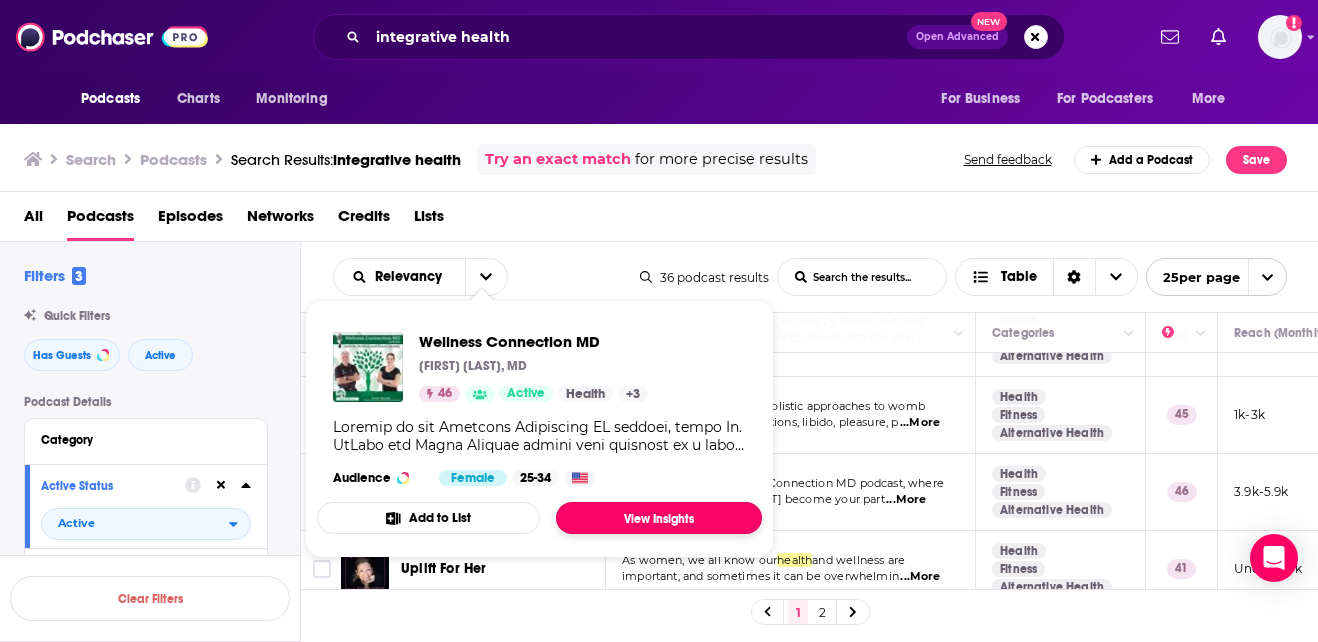 click on "View Insights" at bounding box center [659, 518] 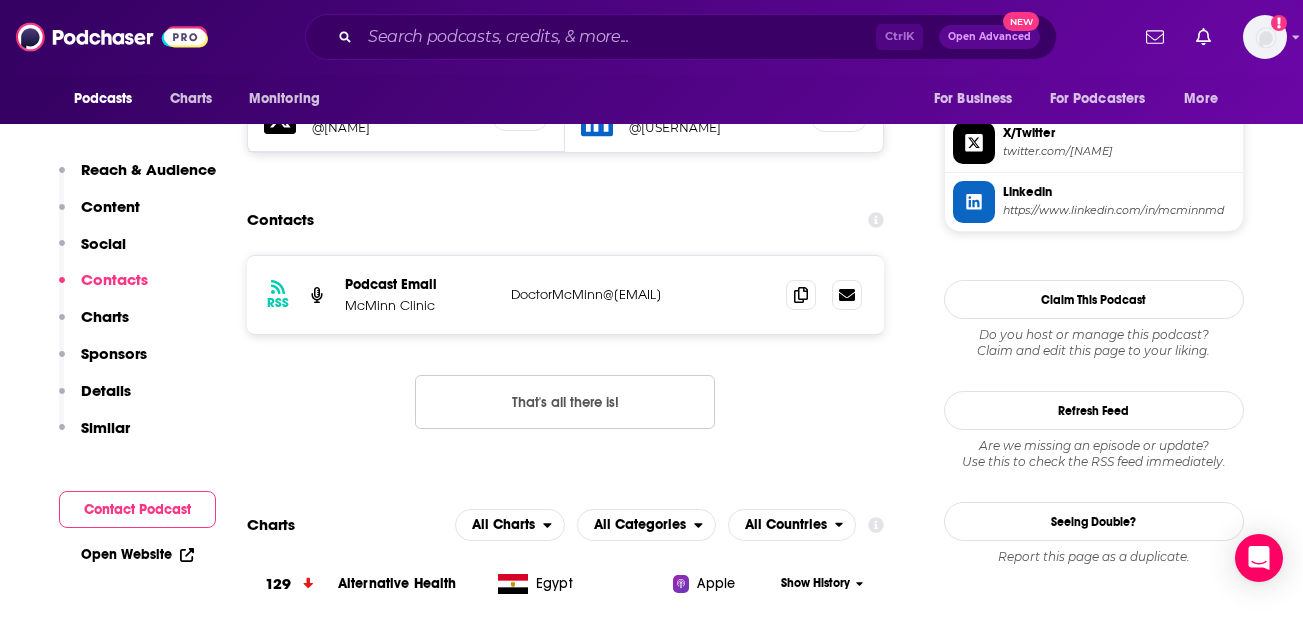 scroll, scrollTop: 1727, scrollLeft: 0, axis: vertical 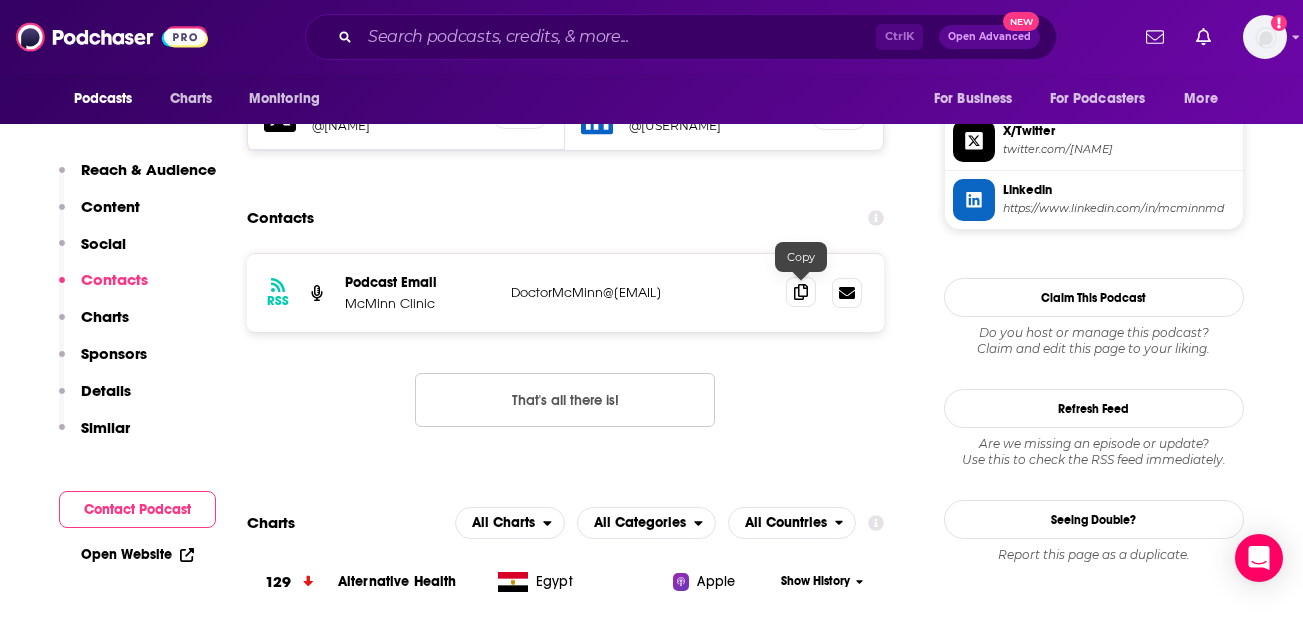 click 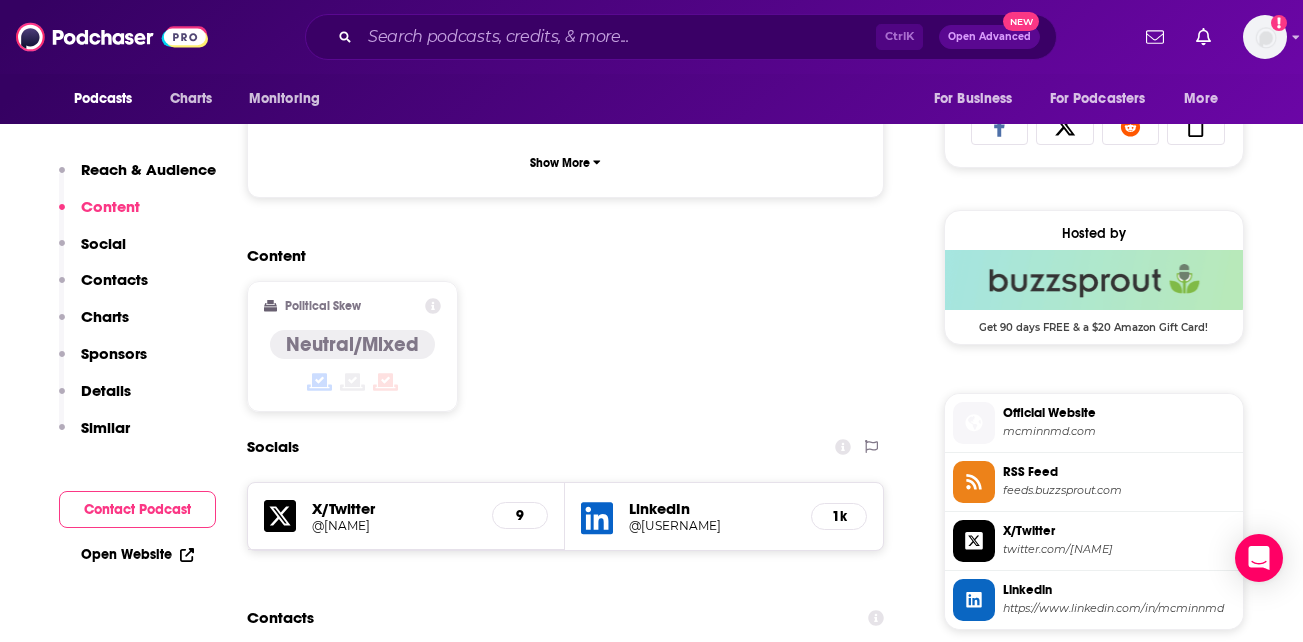 scroll, scrollTop: 1328, scrollLeft: 0, axis: vertical 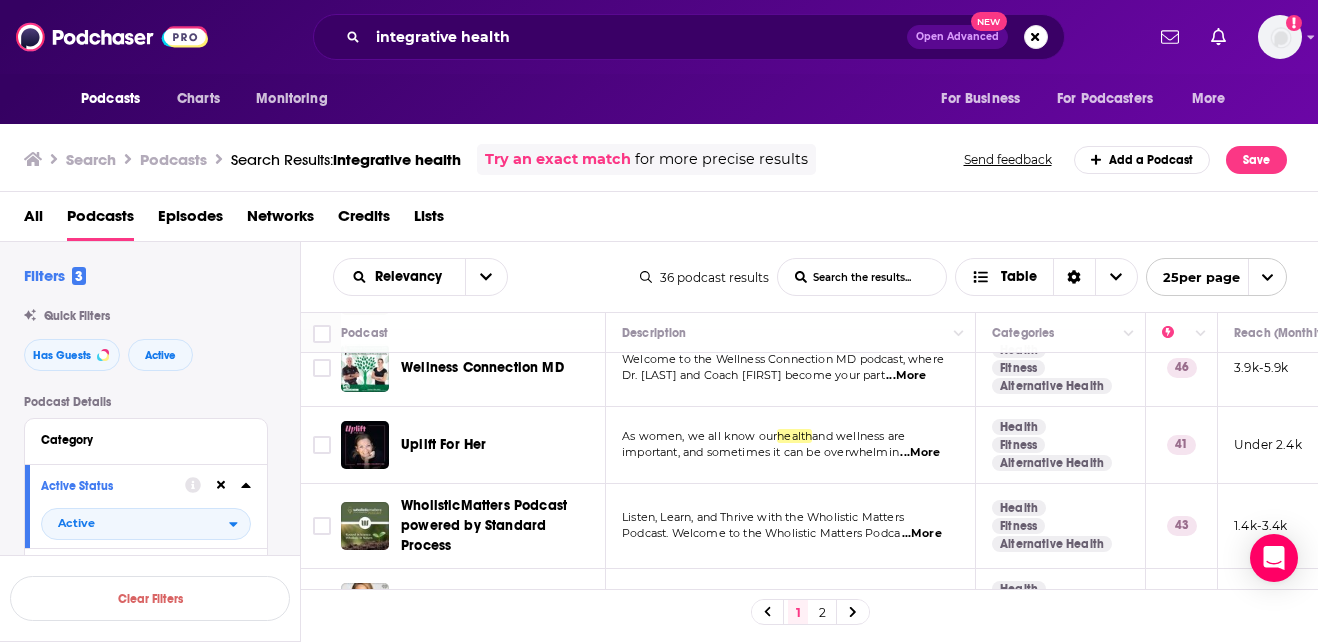 click on "...More" at bounding box center [920, 453] 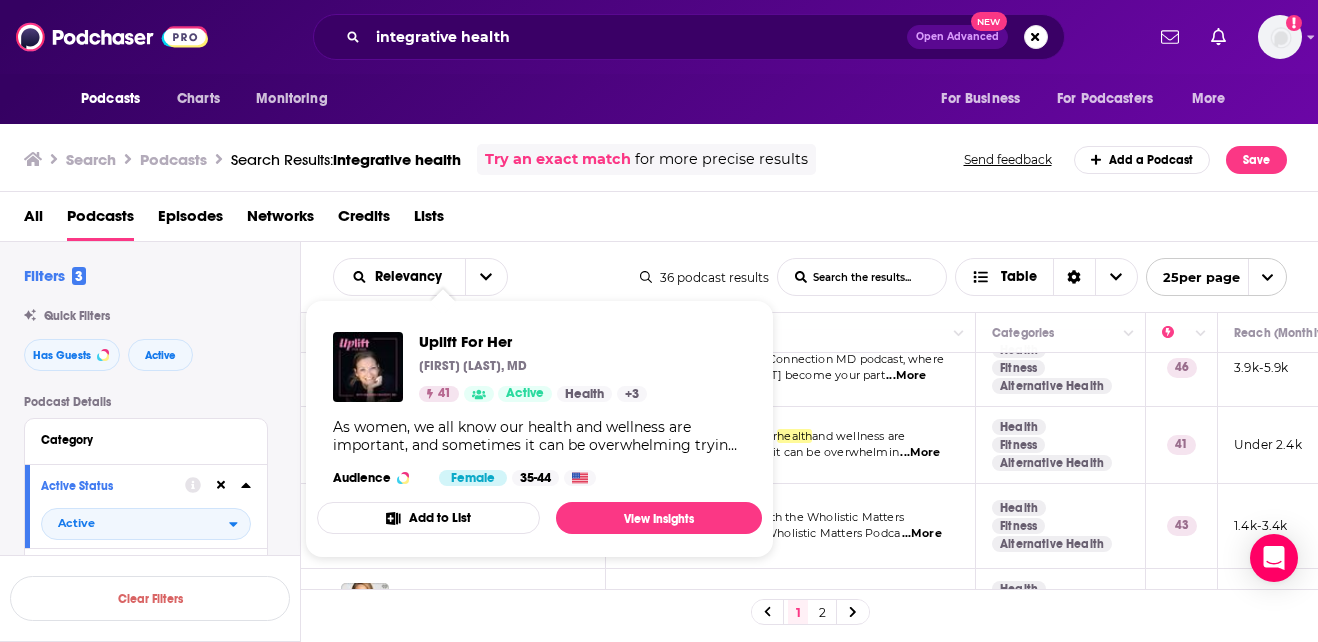 click on "Uplift For Her [LAST], MD [NUMBER] Active Health + [NUMBER] As women, we all know our health and wellness are important, and sometimes it can be overwhelming trying to figure out, with all the advice out there, what’s true, what’s most important, and how to fit it all in to our already busy lives. Join women’s health and wellness expert, [LAST], MD, along with guest experts, as they share with you how to incorporate the most important health and happiness-boosting tips into your everyday life. Each week we’ll focus on parts of your daily routine that can lead you to live a happier, healthier, and more amazing life.
Learn more about Dr. [LAST] and her integrative women's health clinic, Uplift For Her, located in Salt Lake City, UT at www.upliftforher.com. Audience Female [NUMBER]-[NUMBER]" at bounding box center [539, 409] 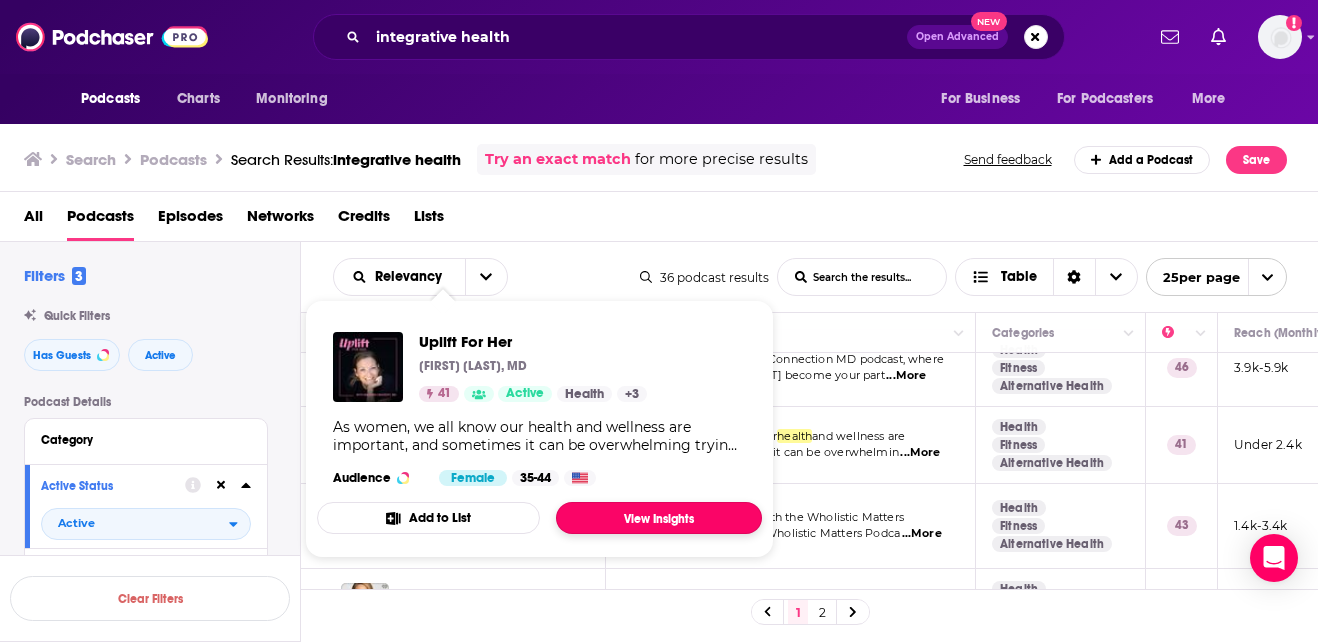 click on "View Insights" at bounding box center [659, 518] 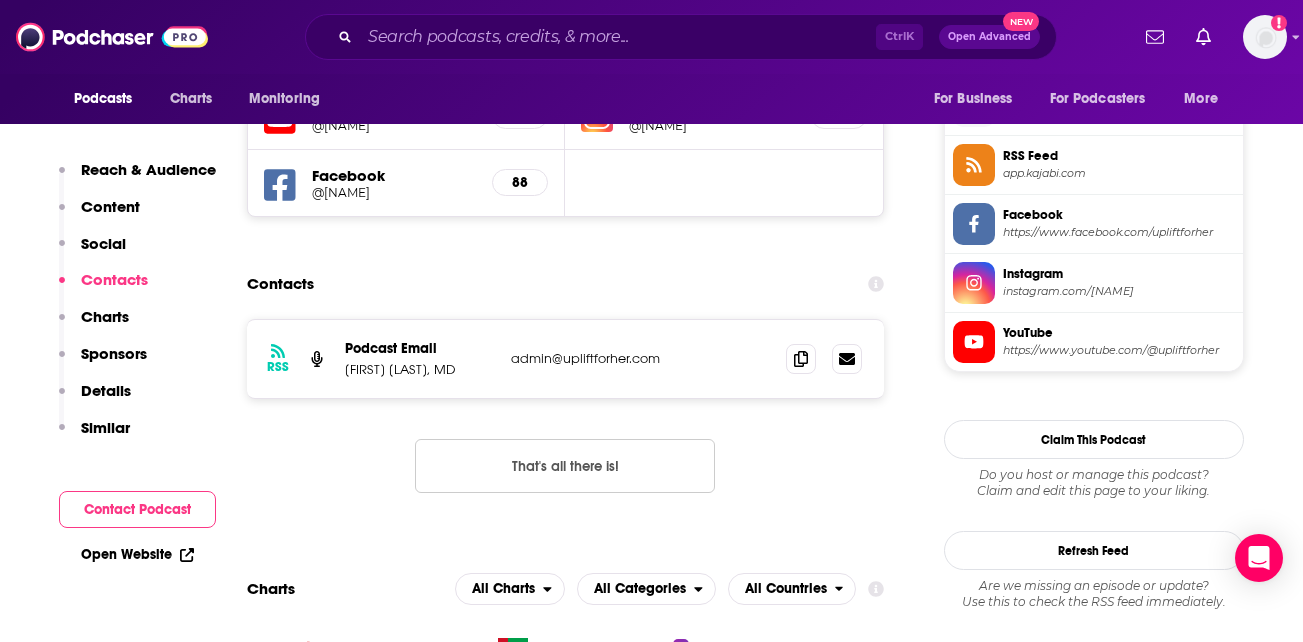 scroll, scrollTop: 1464, scrollLeft: 0, axis: vertical 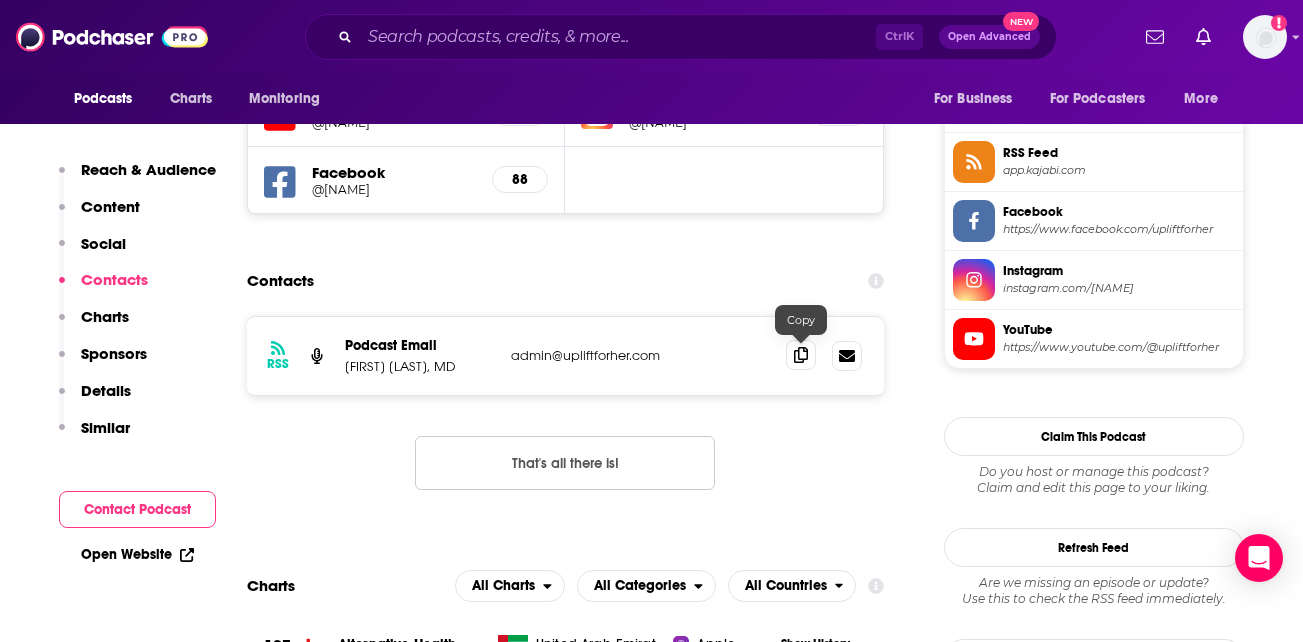 click 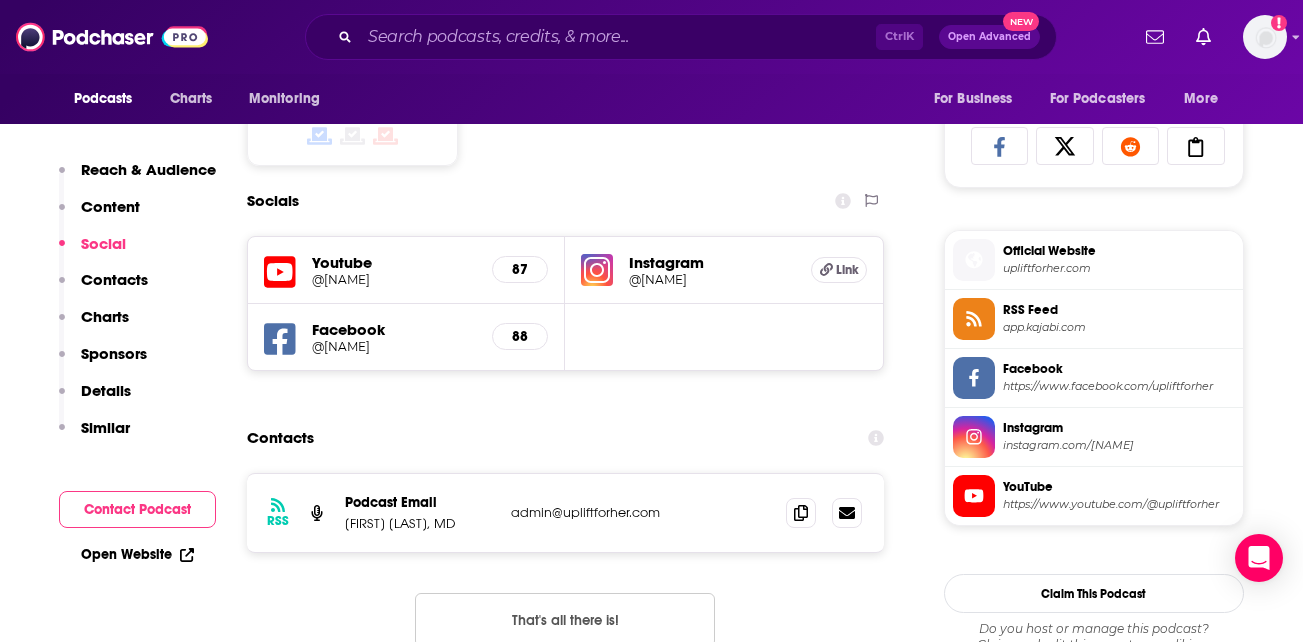 scroll, scrollTop: 1308, scrollLeft: 0, axis: vertical 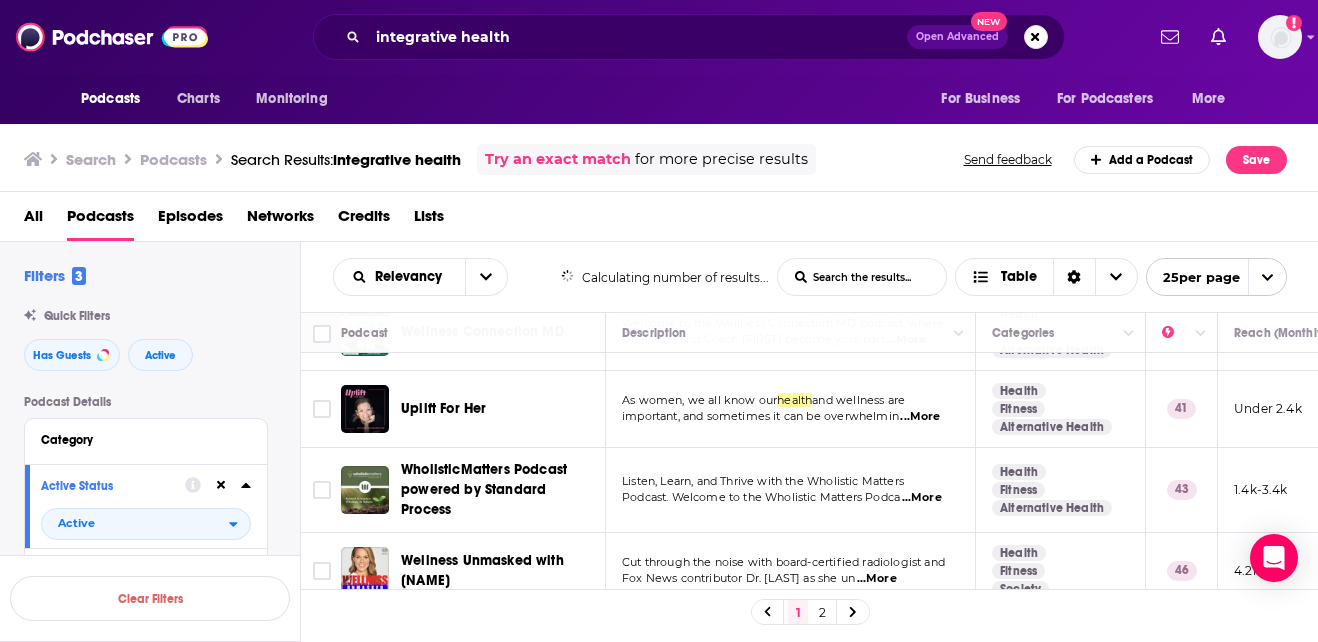 click on "...More" at bounding box center (922, 498) 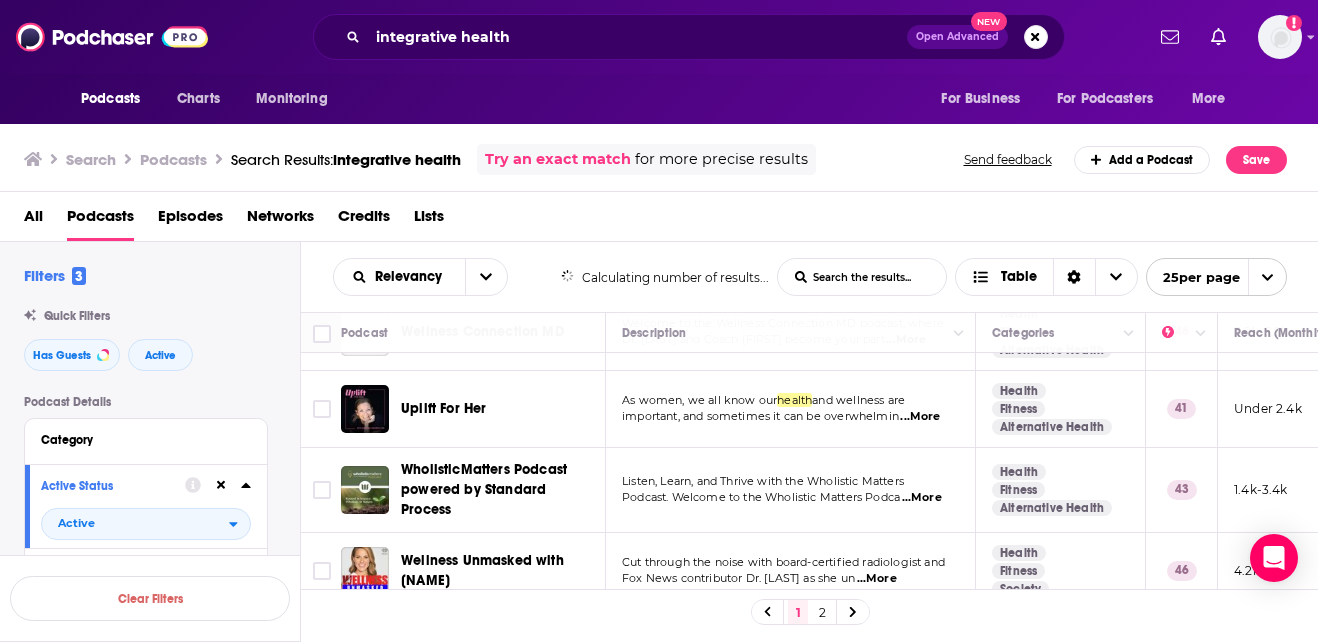 click on "...More" at bounding box center [922, 498] 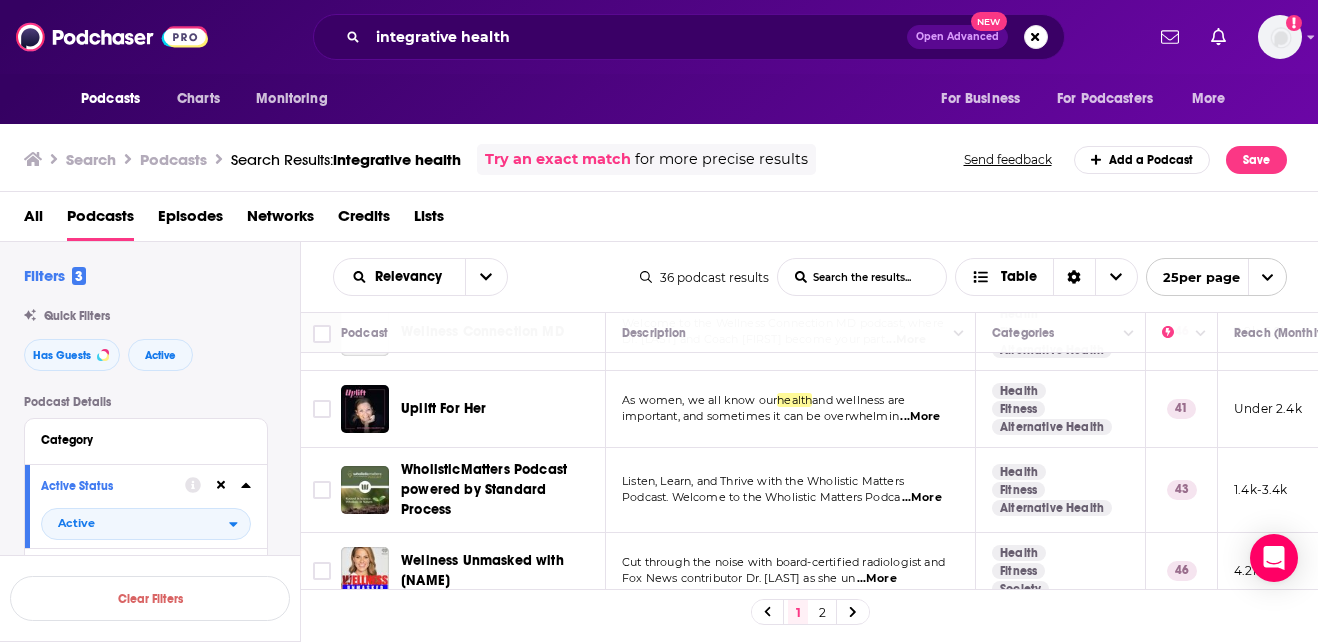 click on "...More" at bounding box center (922, 498) 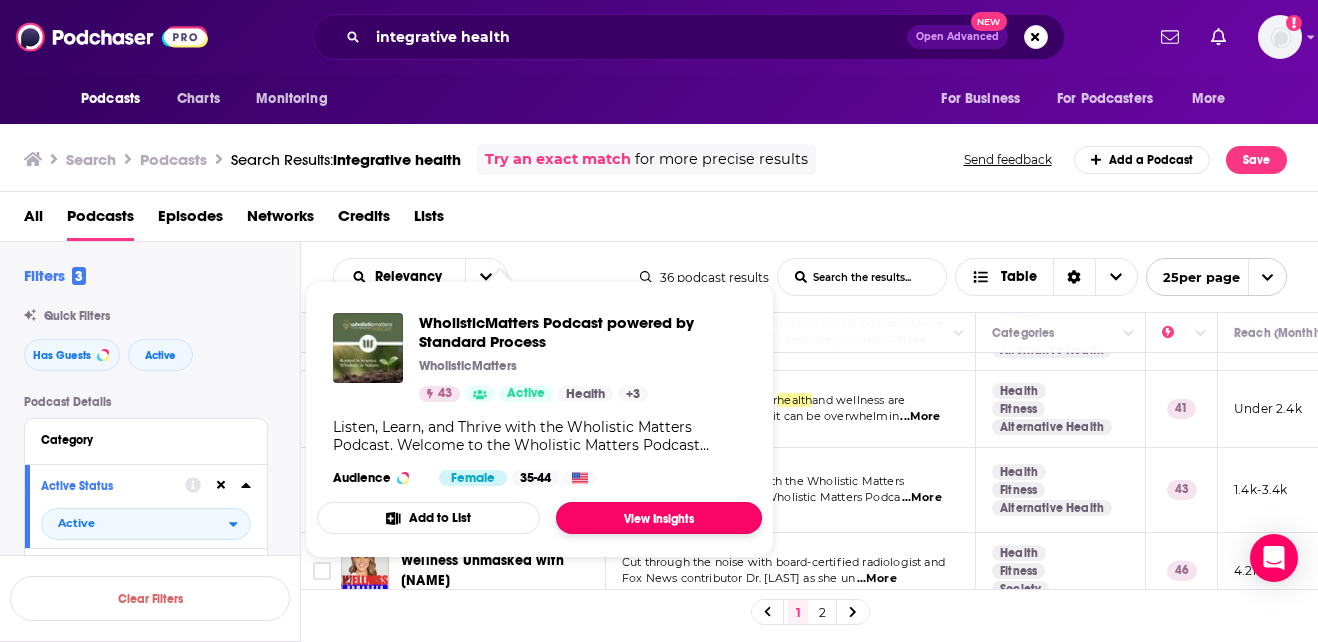 click on "View Insights" at bounding box center (659, 518) 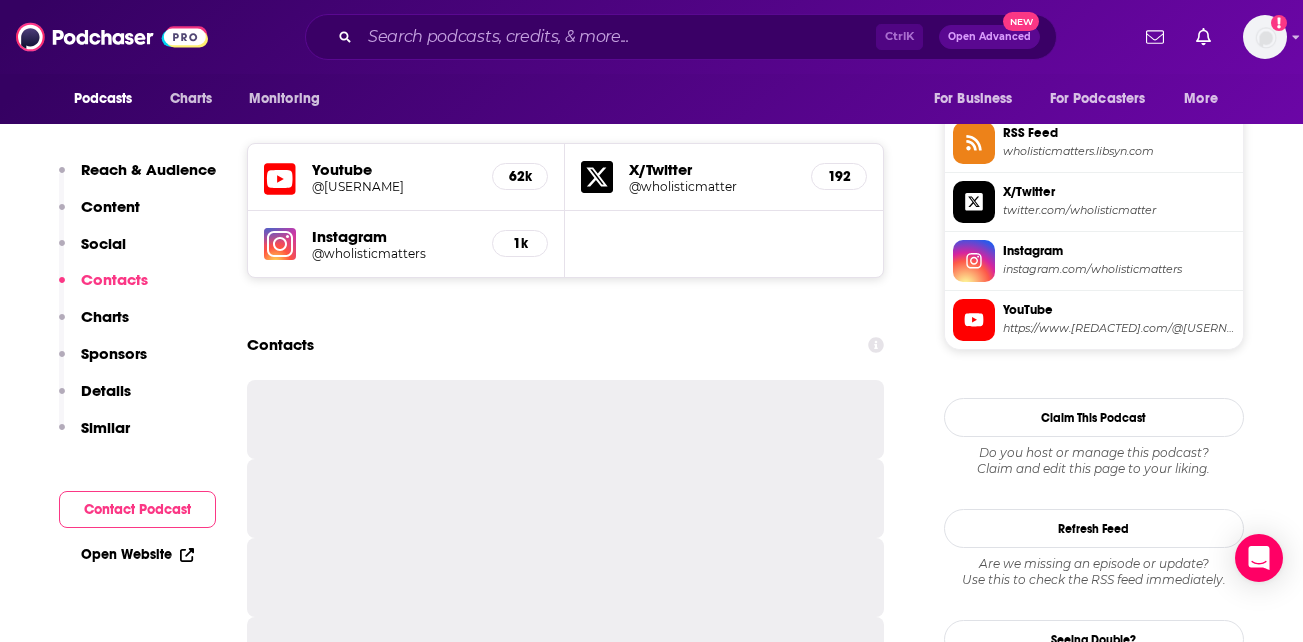 scroll, scrollTop: 1667, scrollLeft: 0, axis: vertical 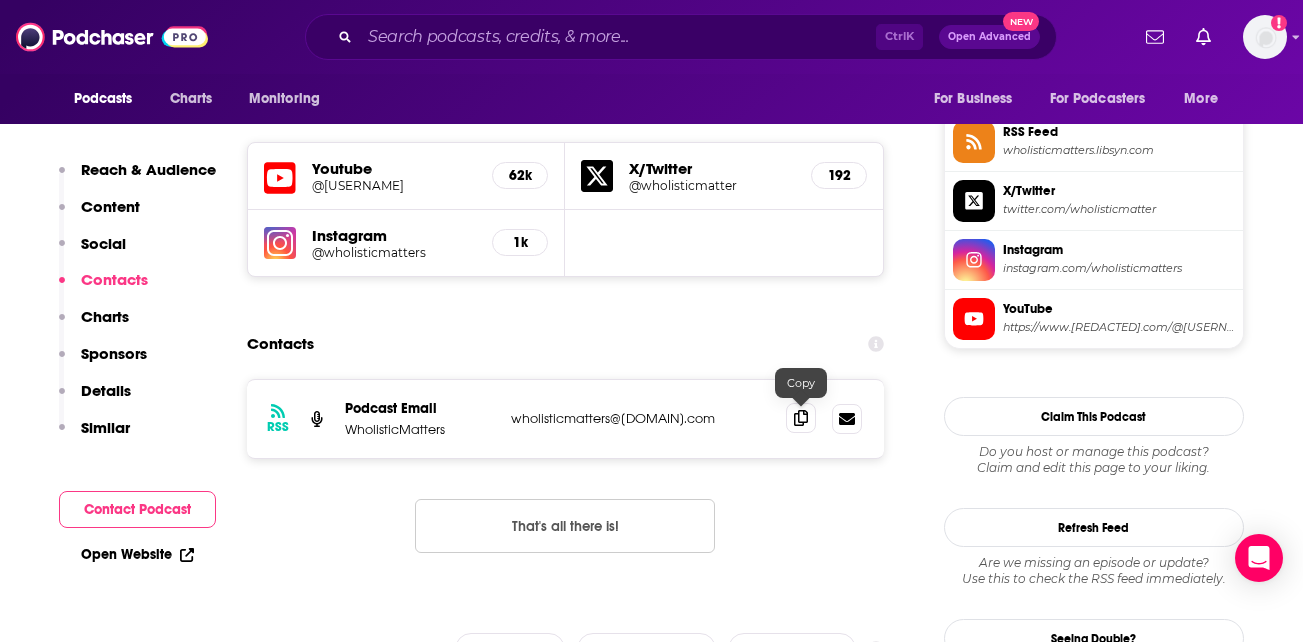 click 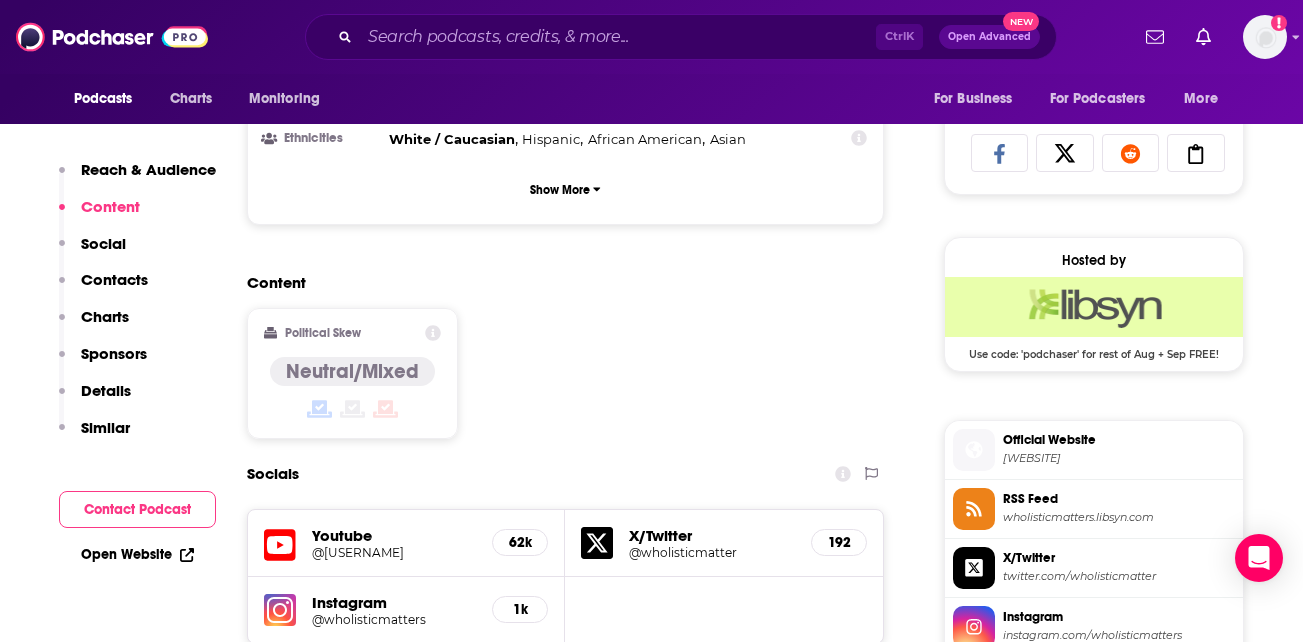 scroll, scrollTop: 1305, scrollLeft: 0, axis: vertical 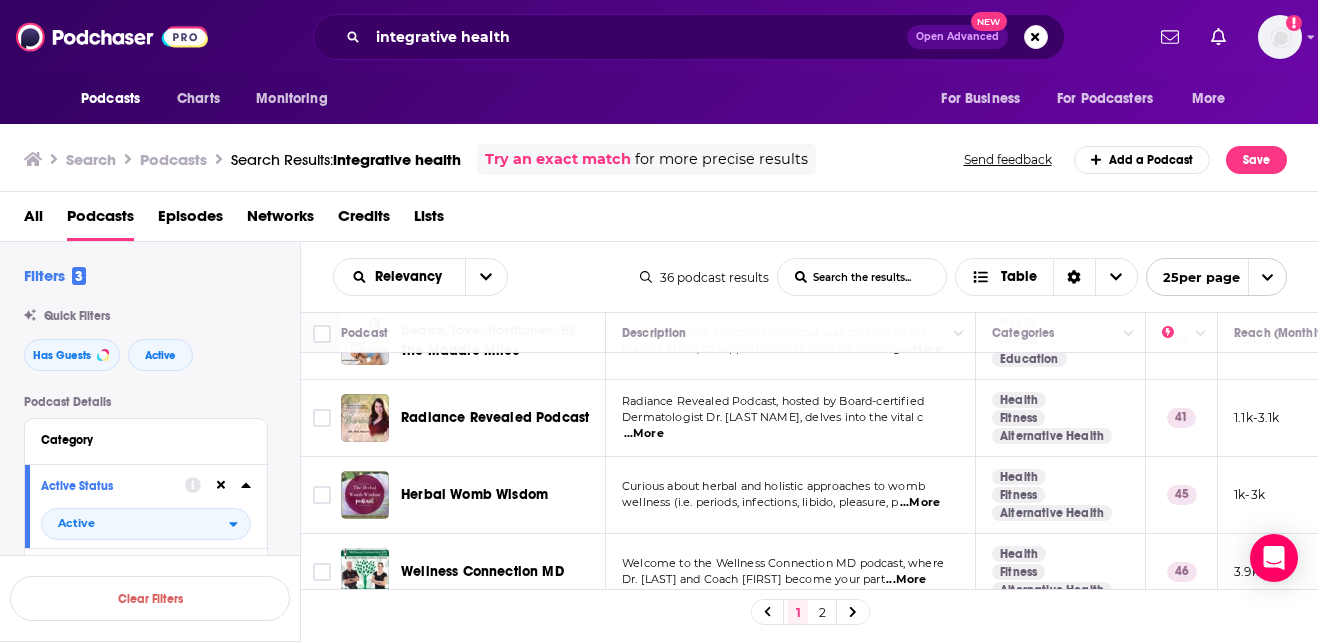 click on "Curious about herbal and holistic approaches to womb wellness (i.e. periods, infections, libido, pleasure, p ...More" at bounding box center [791, 495] 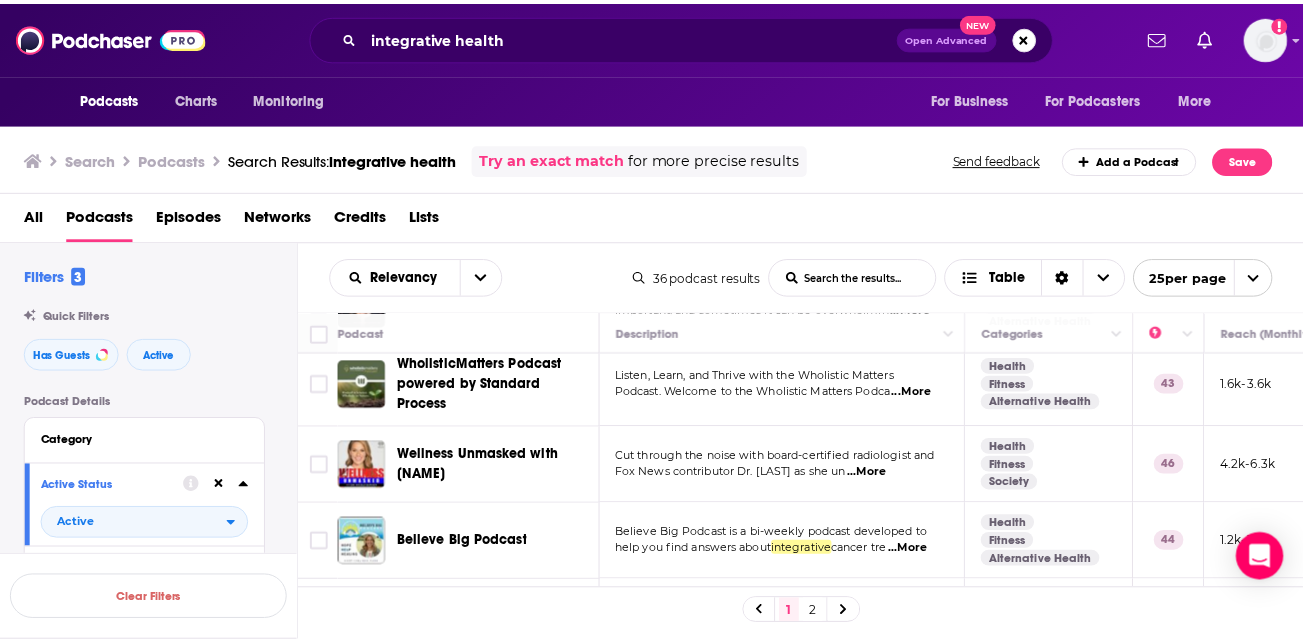 scroll, scrollTop: 1858, scrollLeft: 0, axis: vertical 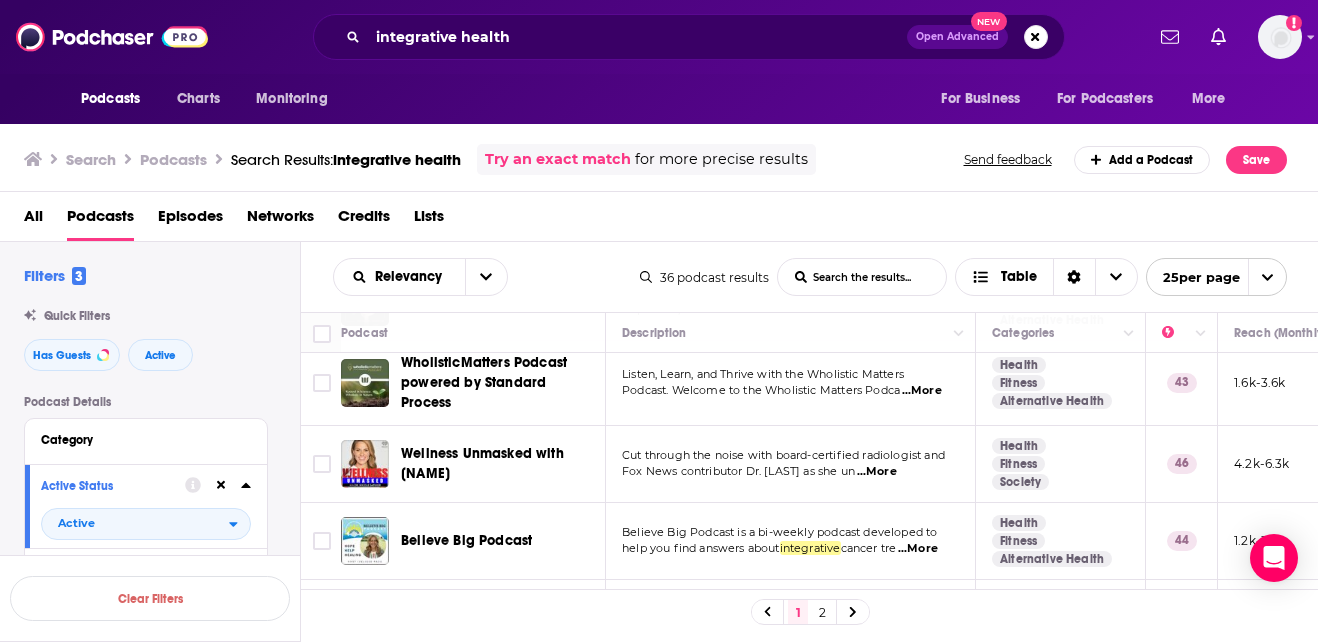 click on "...More" at bounding box center [877, 472] 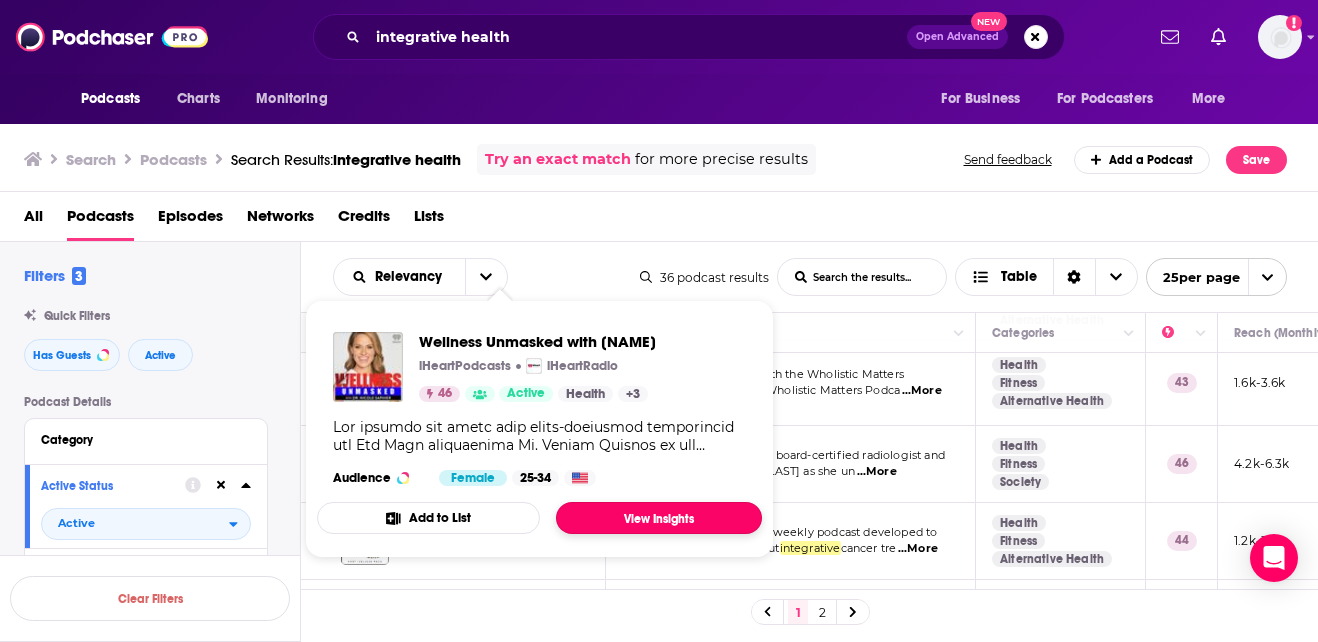 click on "View Insights" at bounding box center [659, 518] 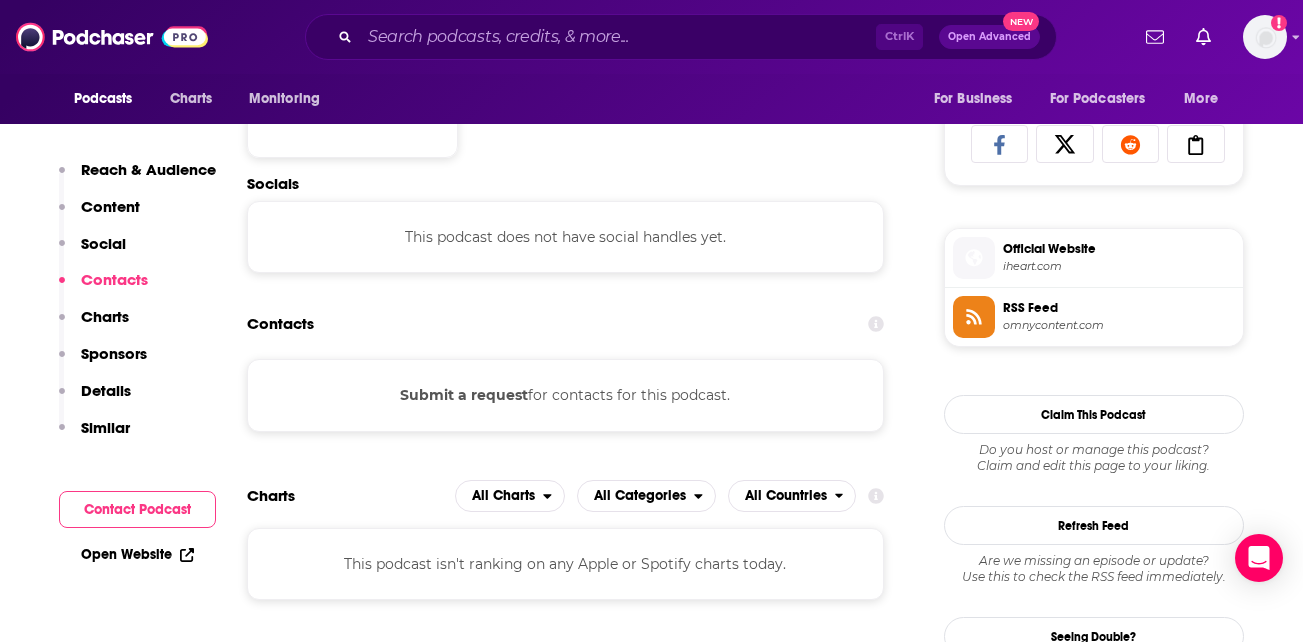 scroll, scrollTop: 1308, scrollLeft: 0, axis: vertical 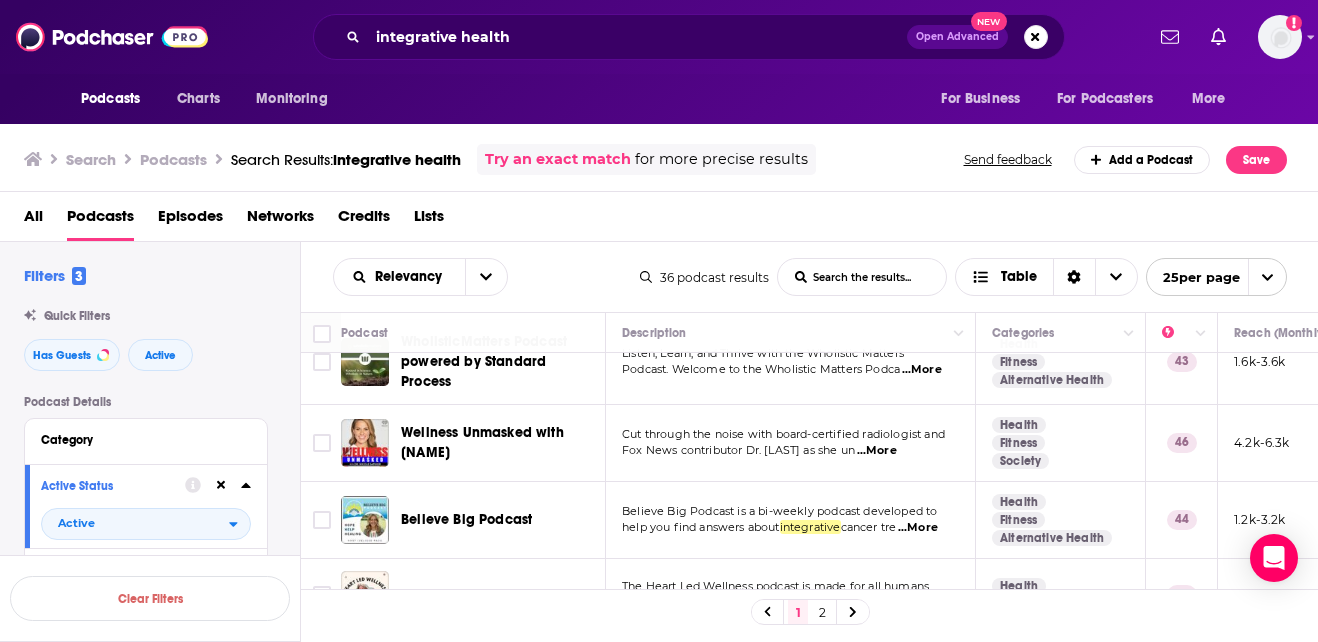 click on "...More" at bounding box center (918, 528) 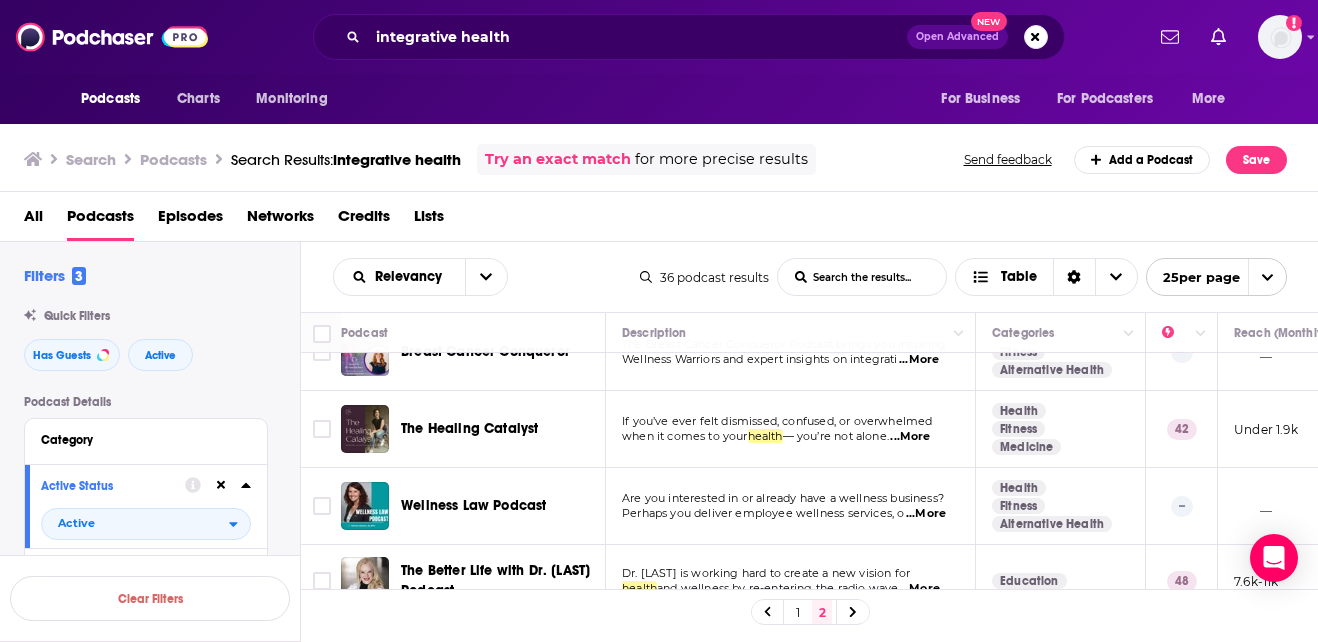 scroll, scrollTop: 0, scrollLeft: 0, axis: both 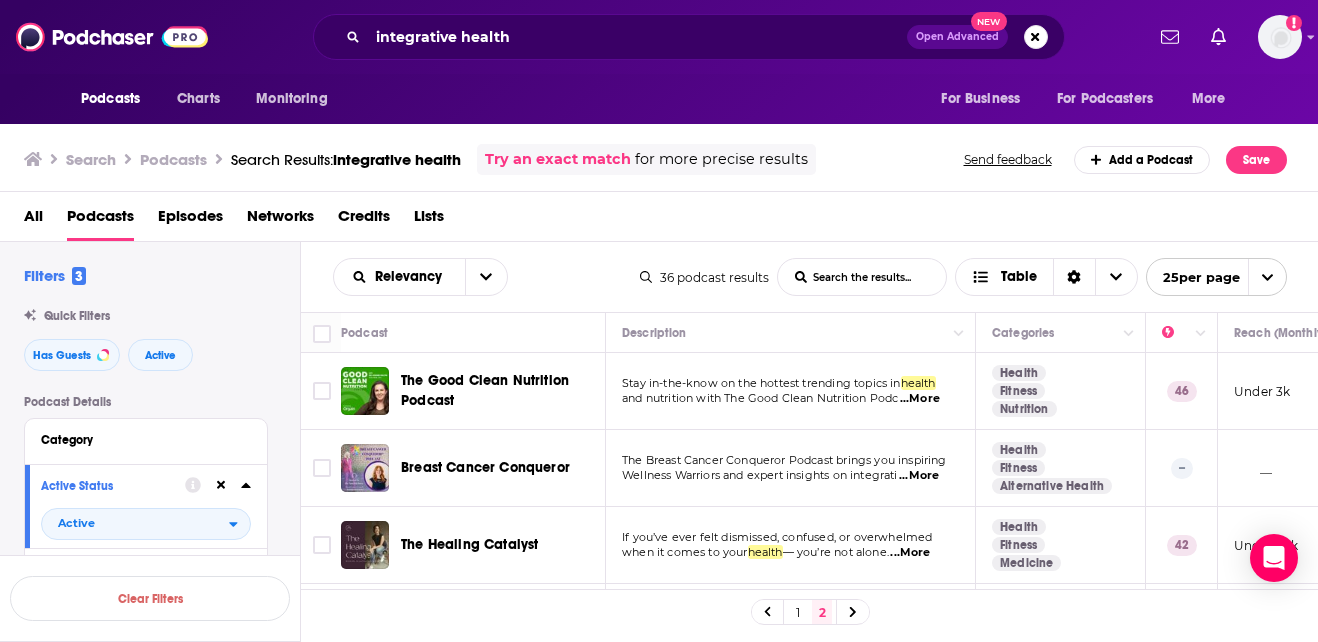 click on "...More" at bounding box center (920, 399) 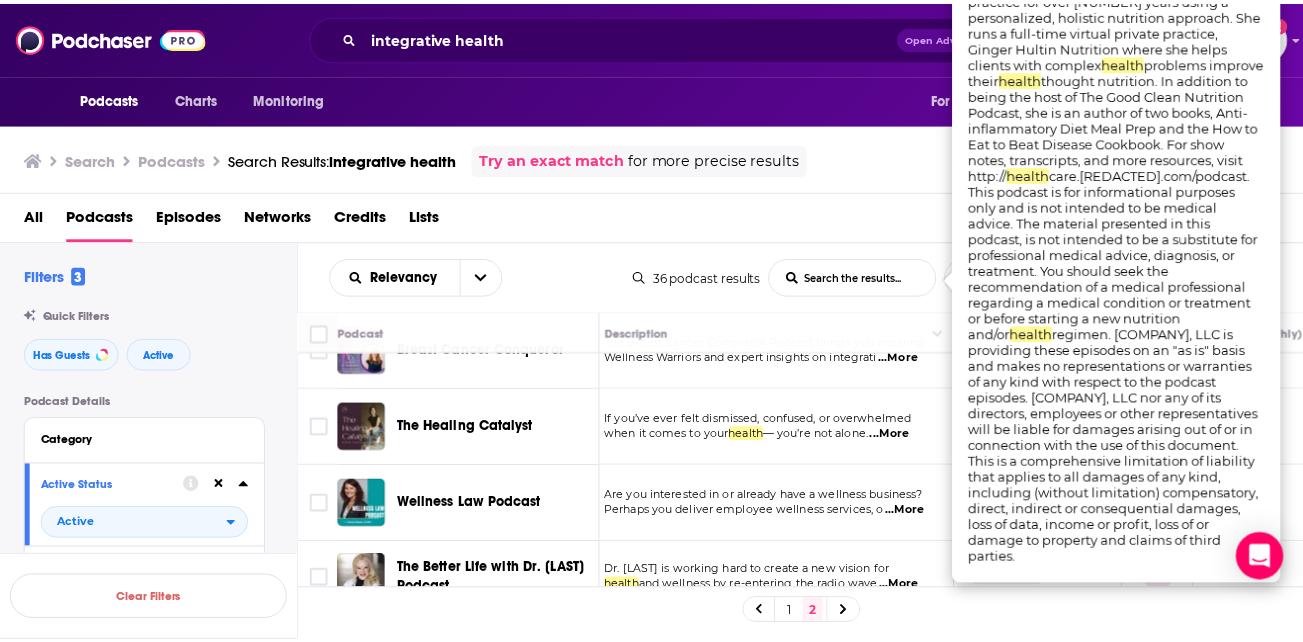 scroll, scrollTop: 118, scrollLeft: 12, axis: both 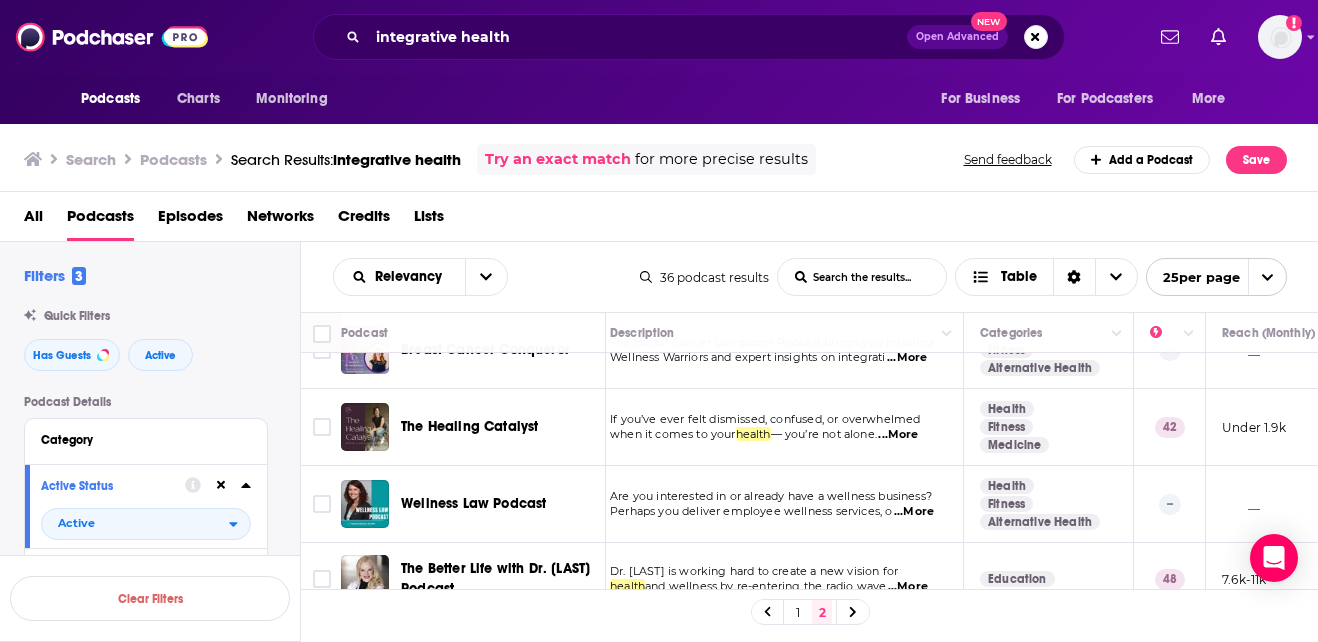 click on "...More" at bounding box center (898, 435) 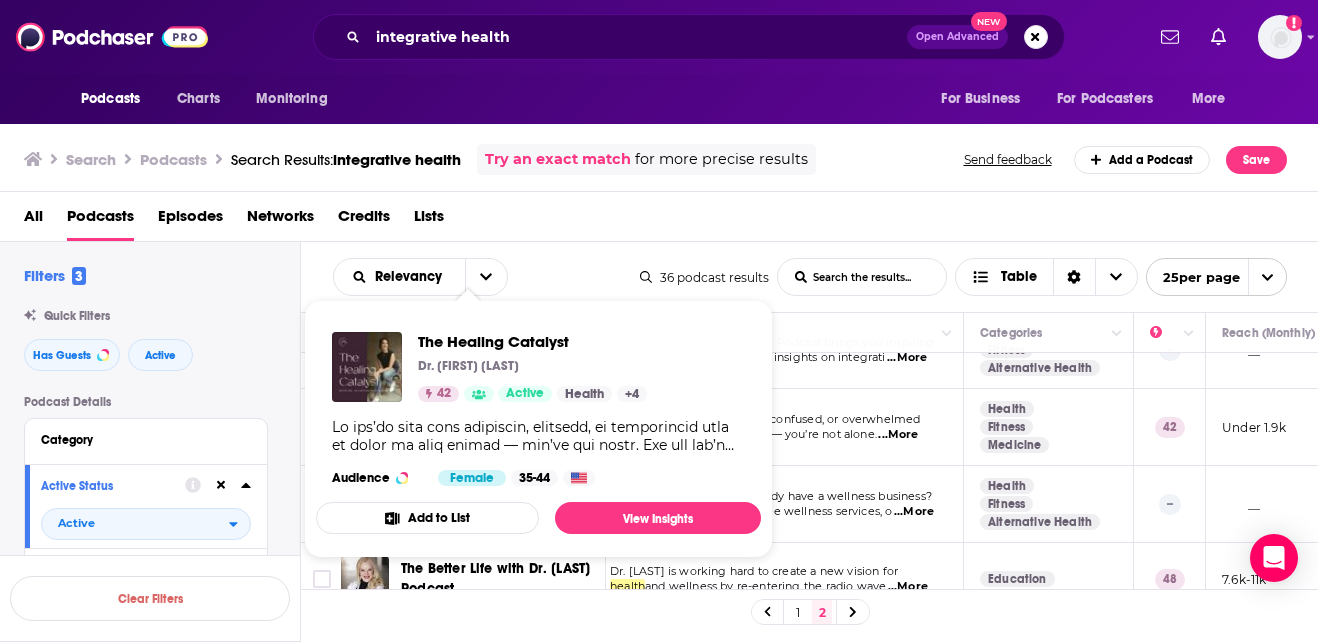click at bounding box center [538, 436] 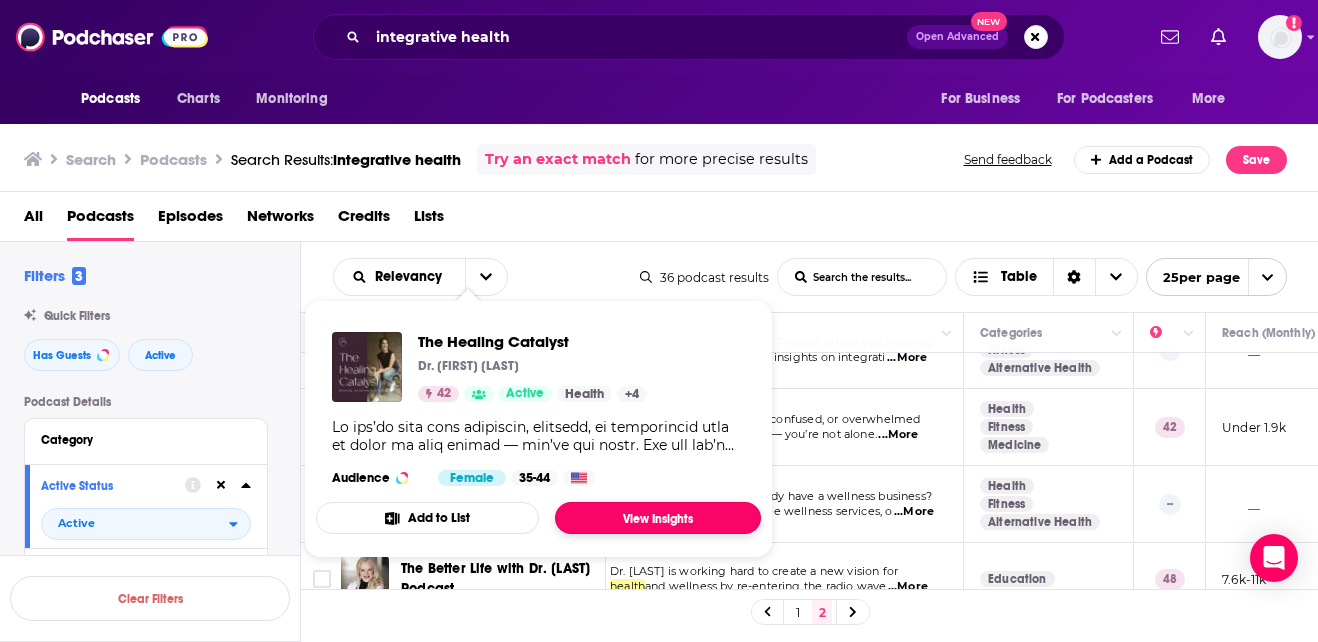 click on "View Insights" at bounding box center [658, 518] 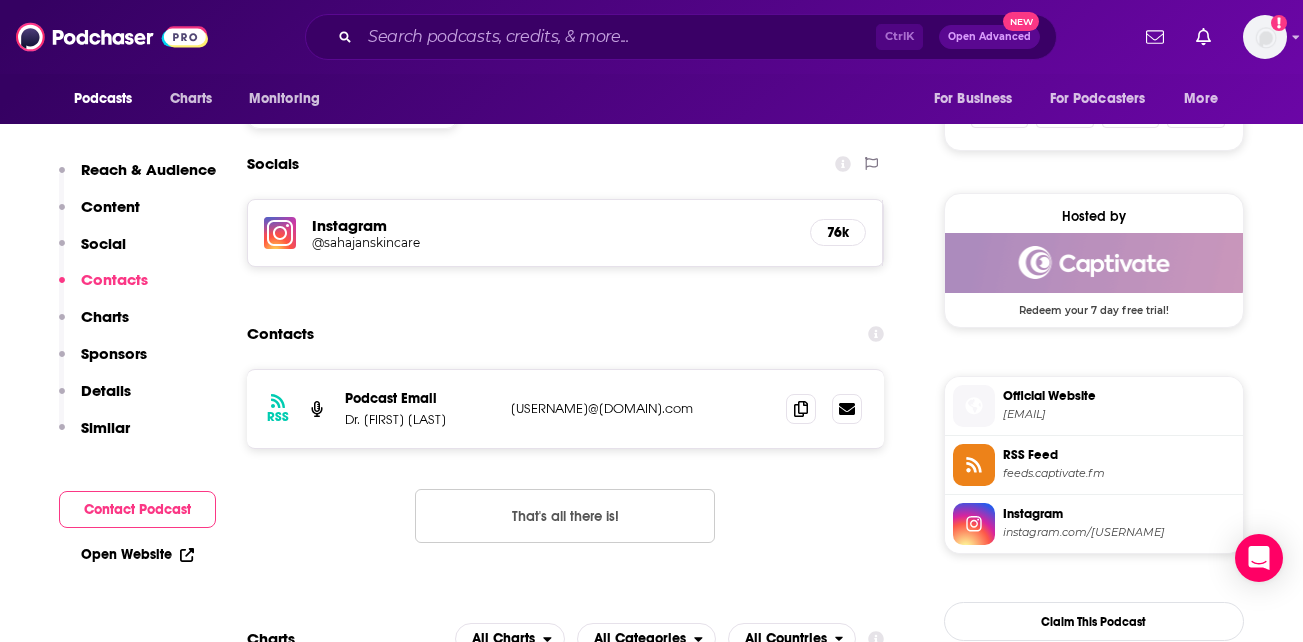 scroll, scrollTop: 1345, scrollLeft: 0, axis: vertical 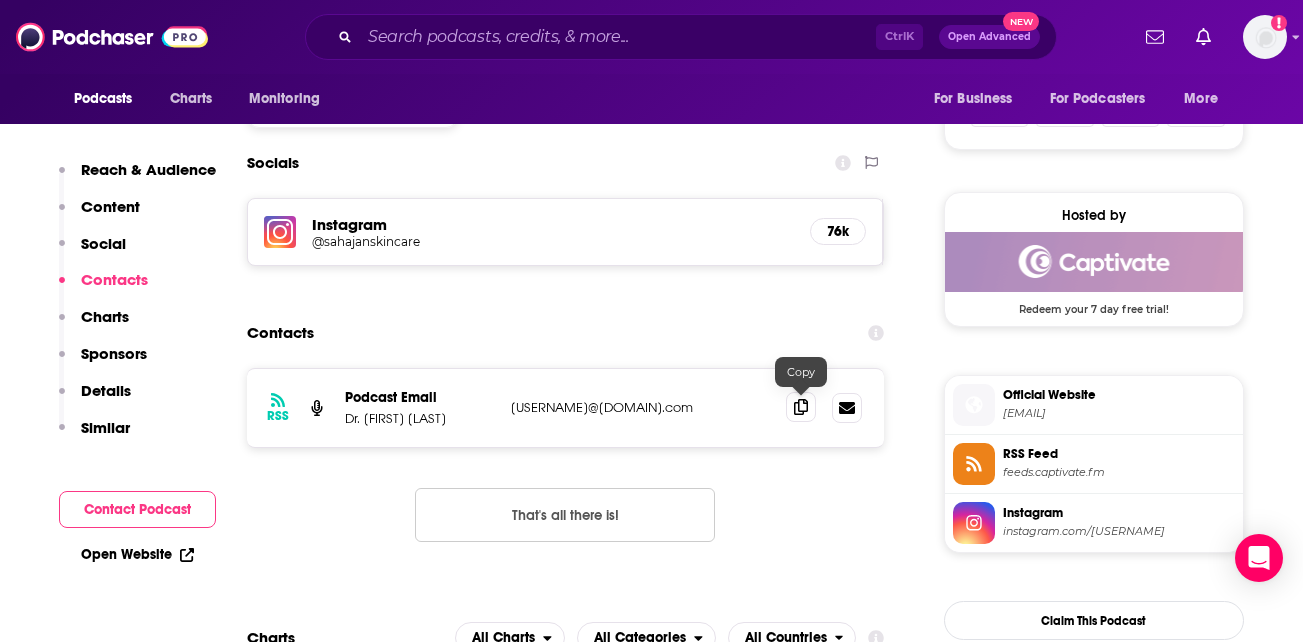 click 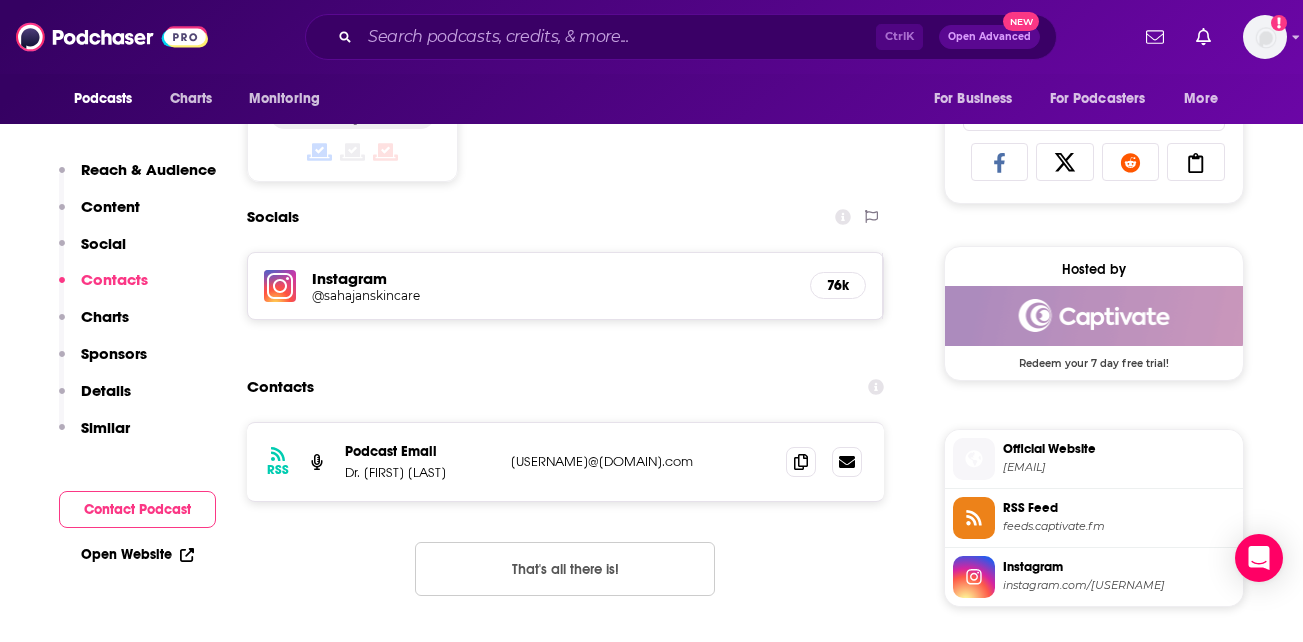 scroll, scrollTop: 1292, scrollLeft: 0, axis: vertical 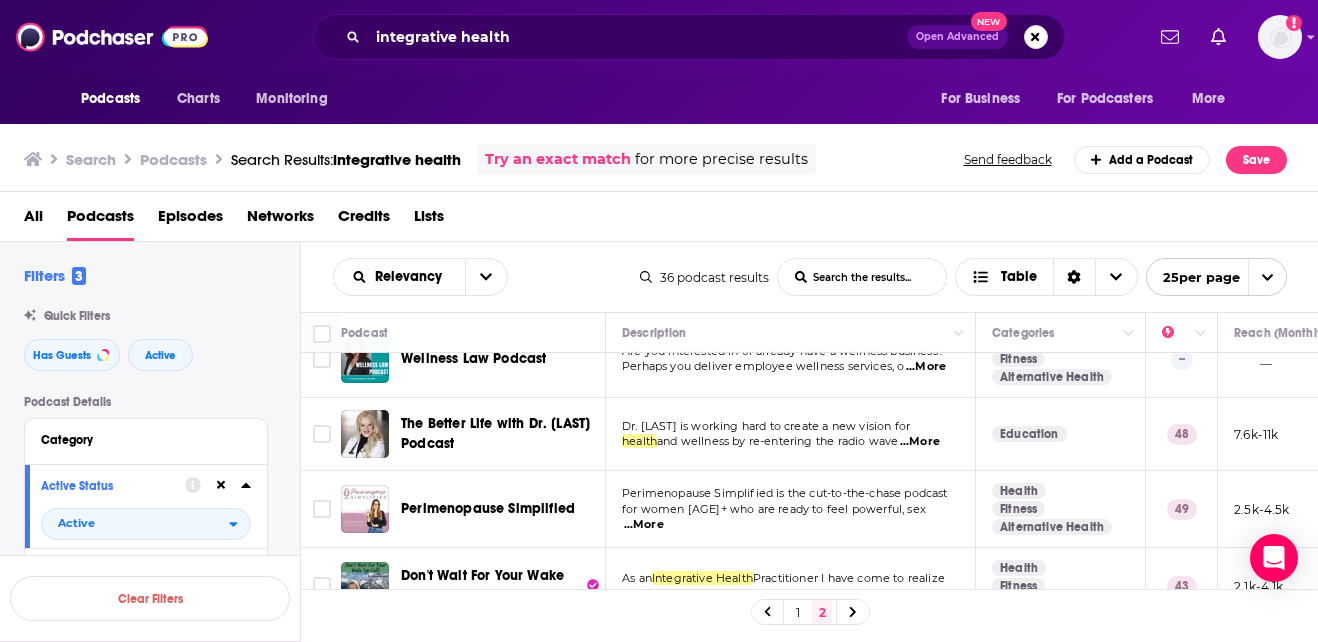 click on "...More" at bounding box center (920, 442) 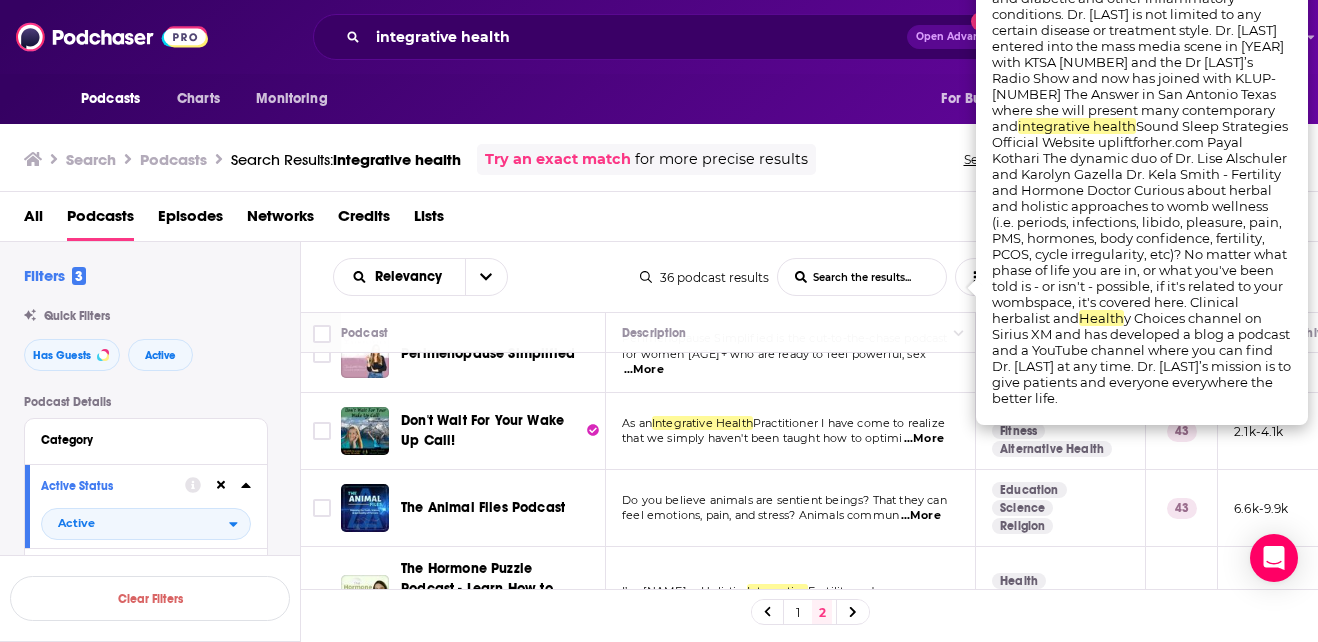 scroll, scrollTop: 419, scrollLeft: 0, axis: vertical 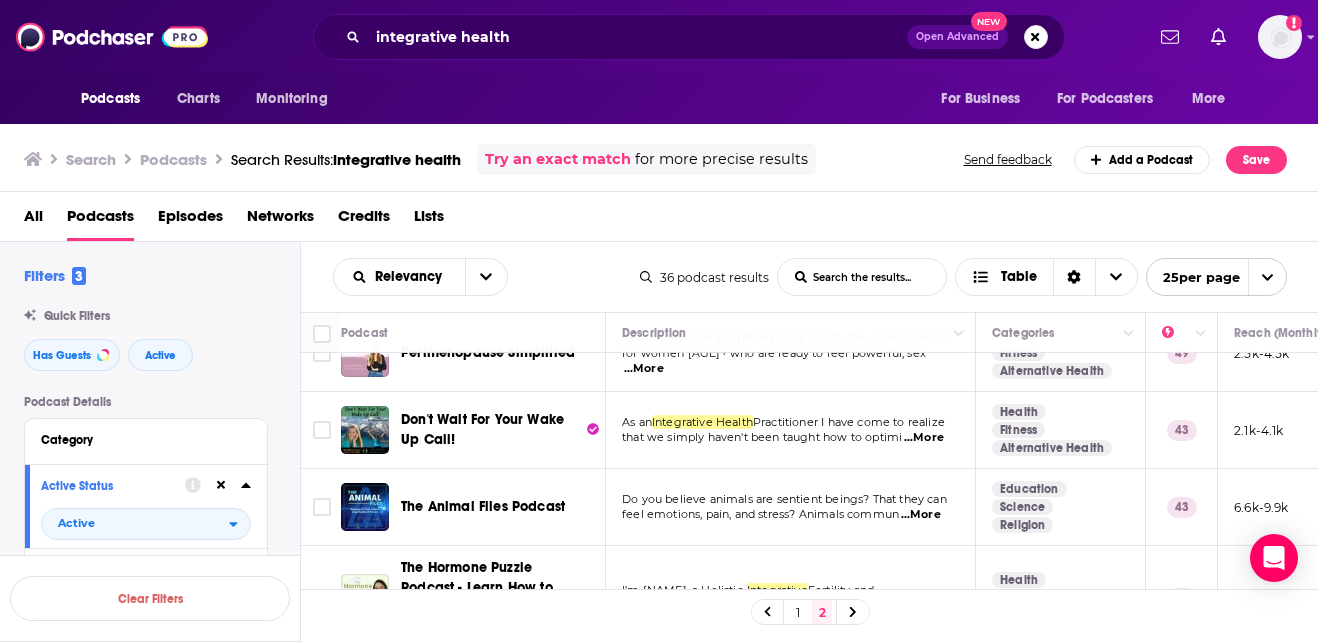 click on "...More" at bounding box center (924, 438) 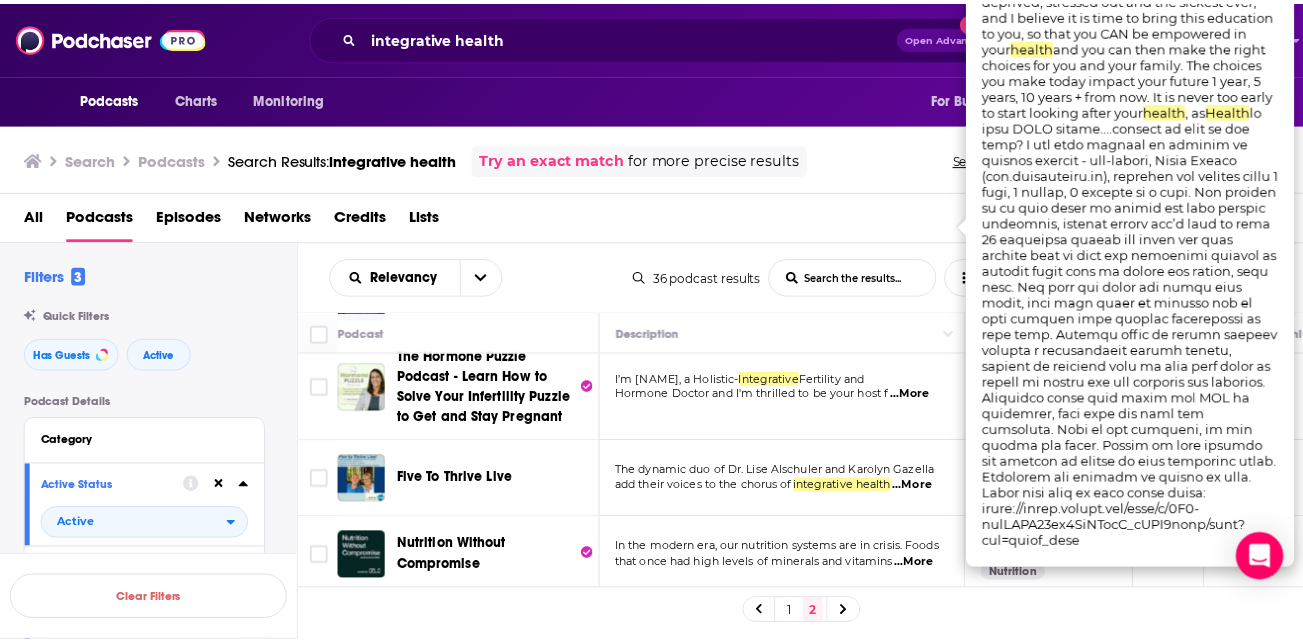 scroll, scrollTop: 649, scrollLeft: 0, axis: vertical 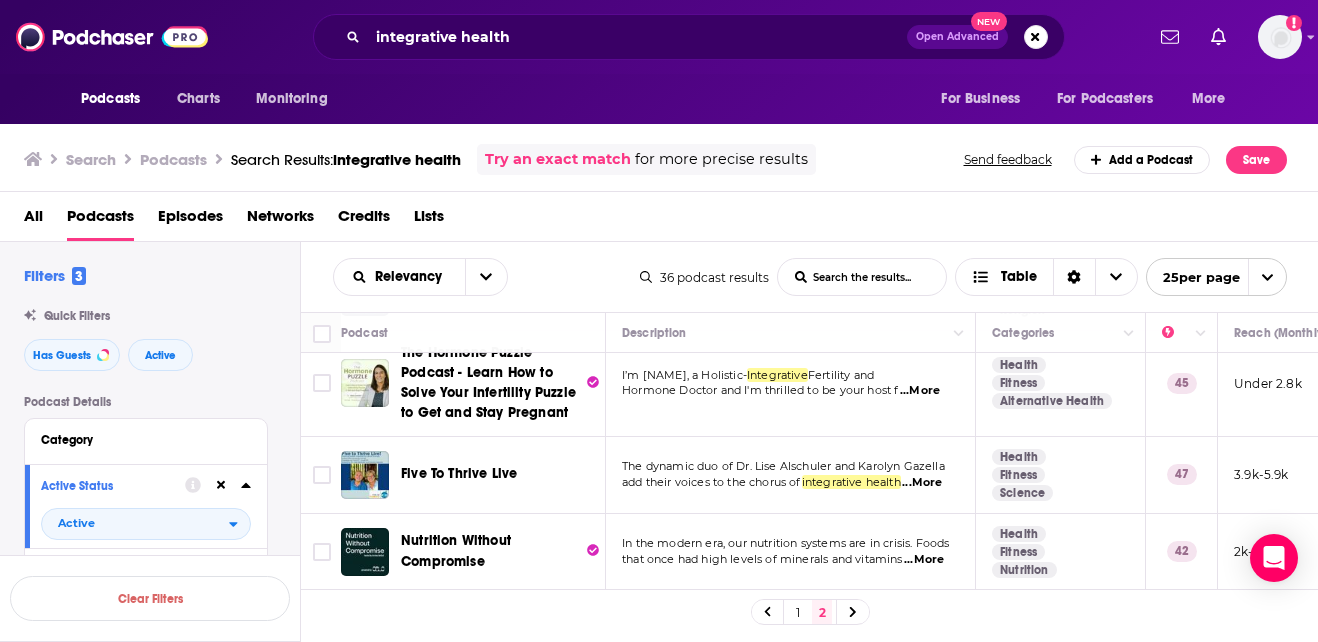 click on "...More" at bounding box center [922, 483] 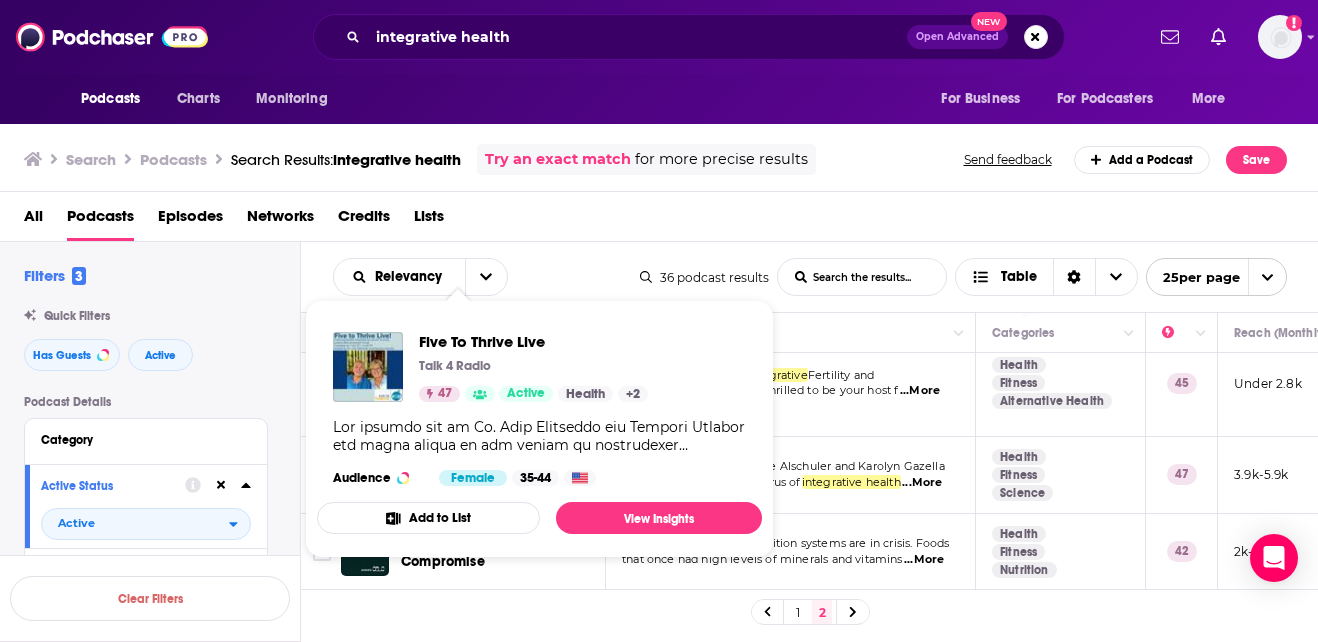 click on "Five To Thrive Live Talk 4 Radio 47 Active Health + 2 Audience Female [AGE]-[AGE]" at bounding box center (539, 409) 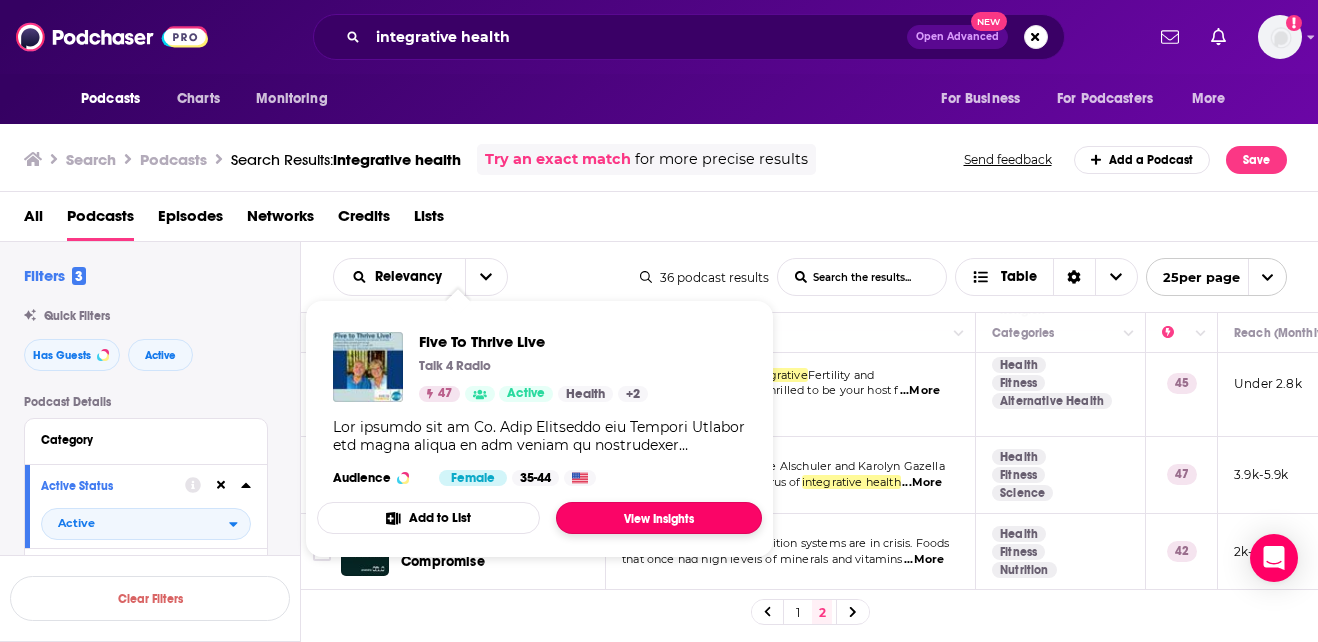 click on "View Insights" at bounding box center (659, 518) 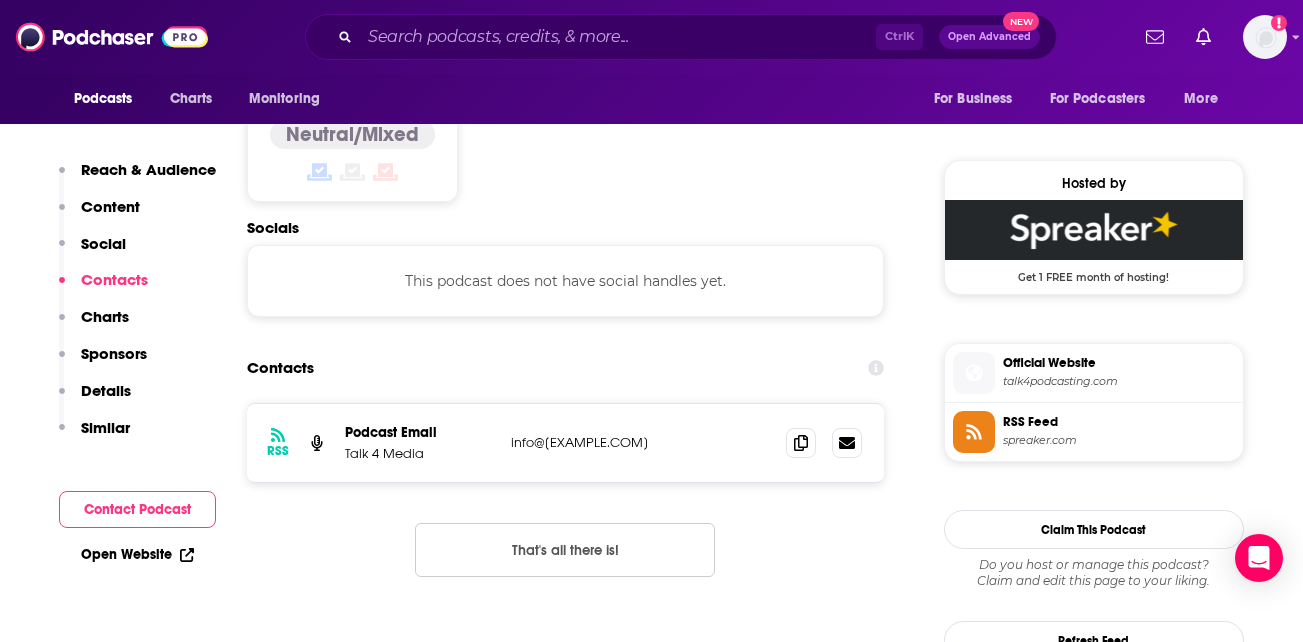 scroll, scrollTop: 1538, scrollLeft: 0, axis: vertical 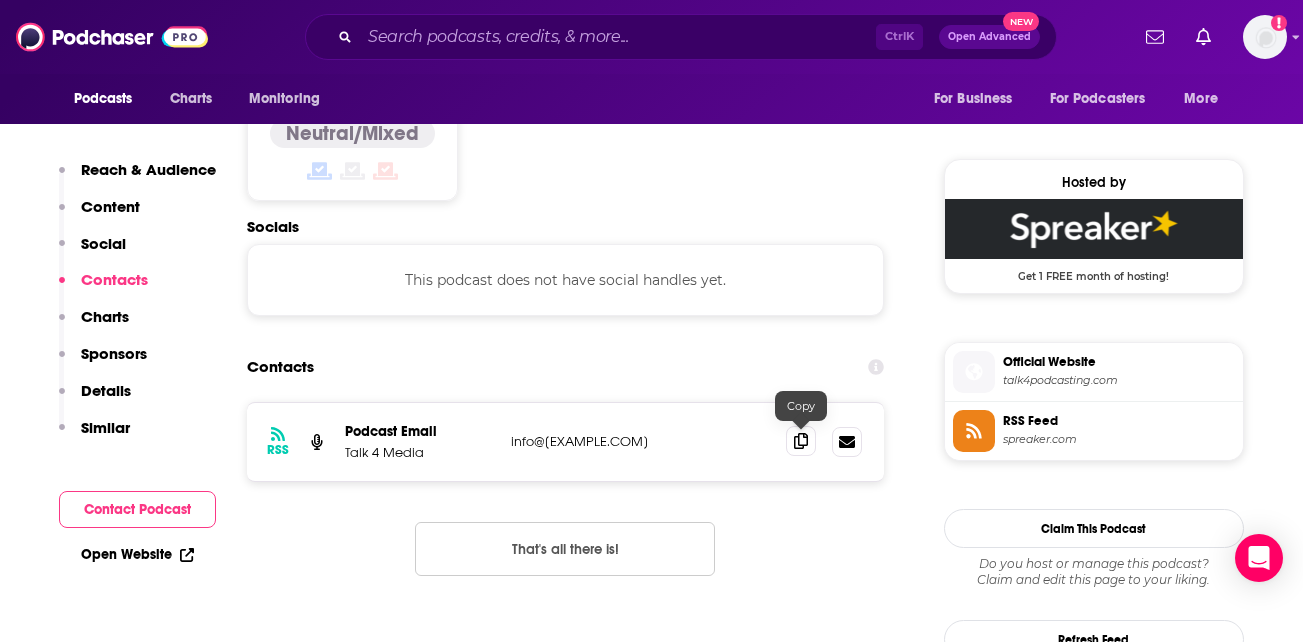 click 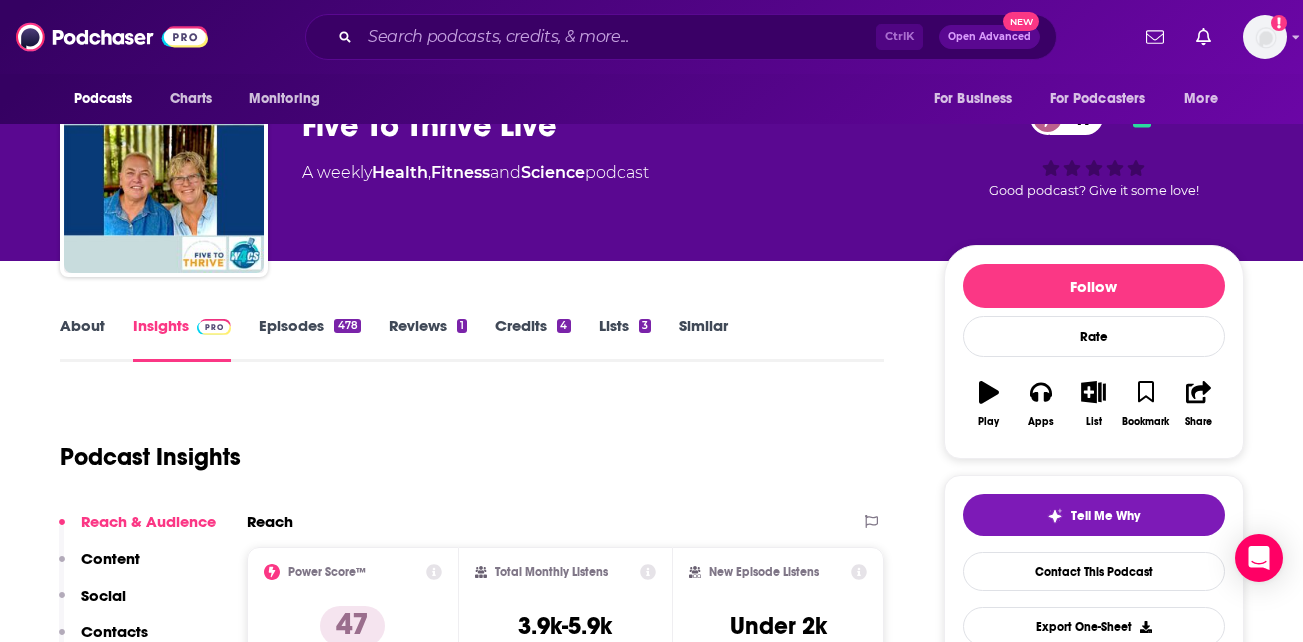 scroll, scrollTop: 0, scrollLeft: 0, axis: both 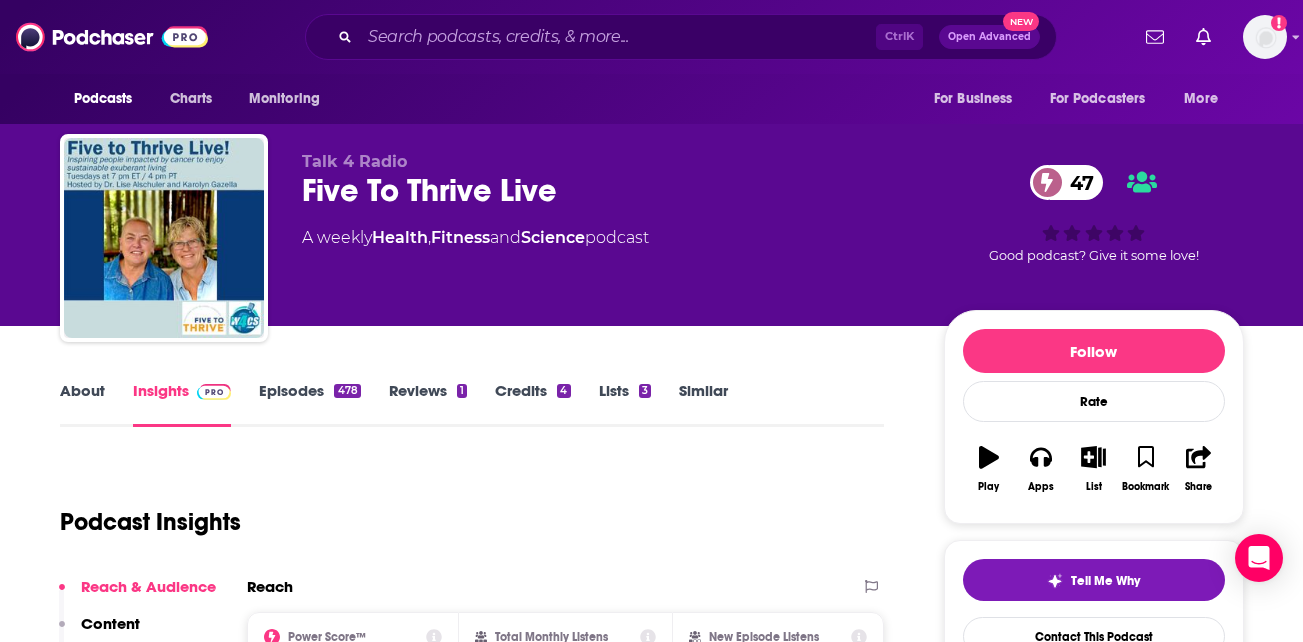 click on "Episodes [NUMBER]" at bounding box center (309, 404) 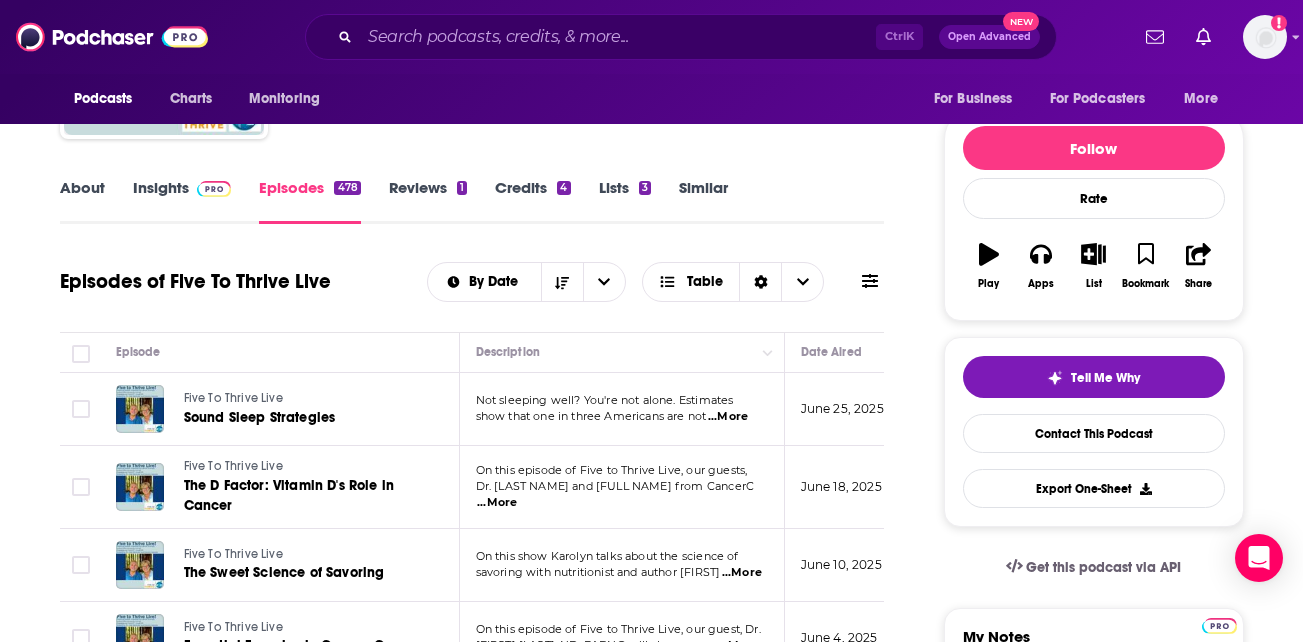 scroll, scrollTop: 228, scrollLeft: 0, axis: vertical 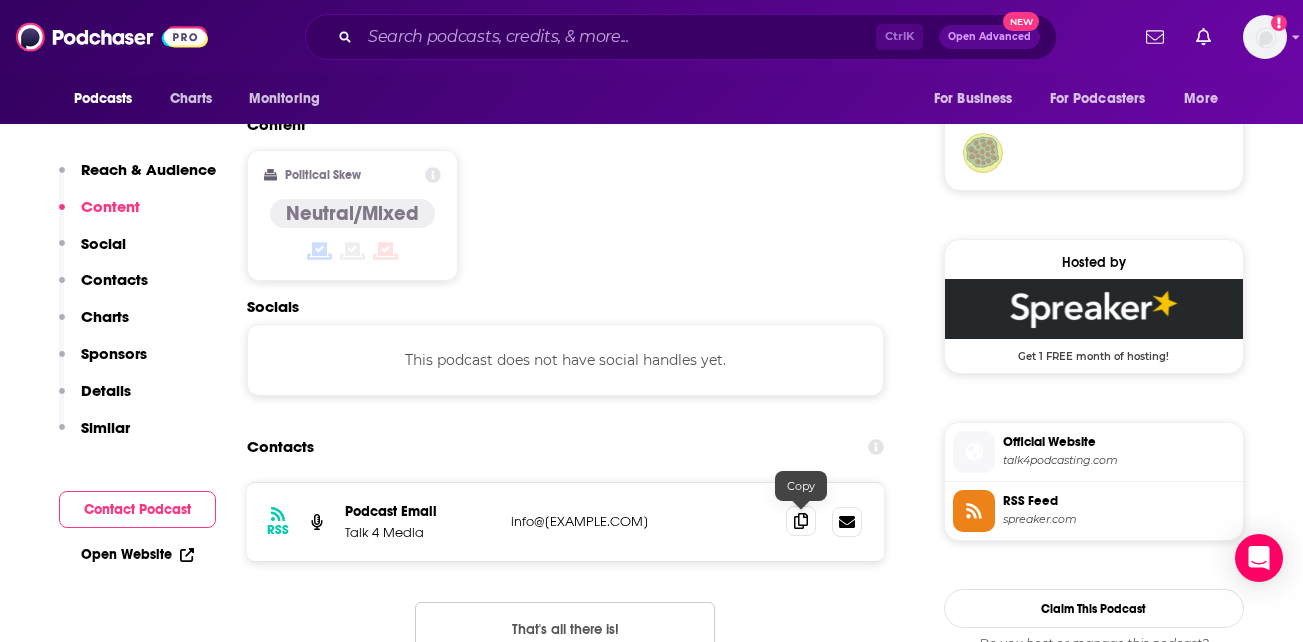 click 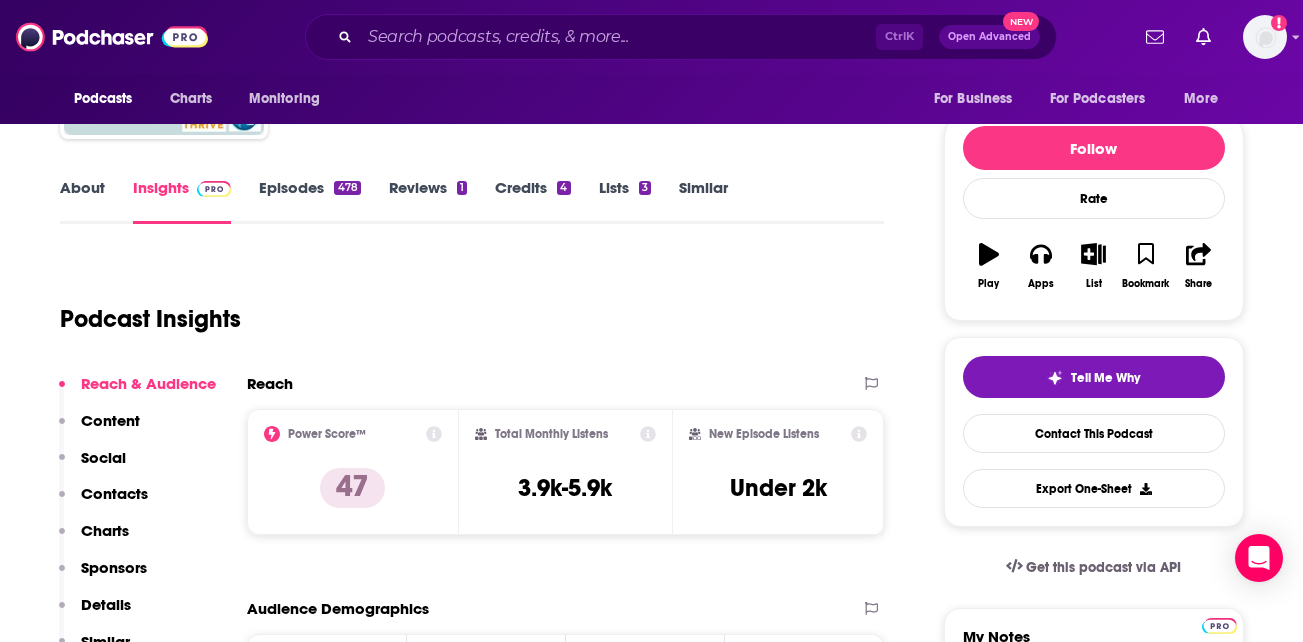 scroll, scrollTop: 201, scrollLeft: 0, axis: vertical 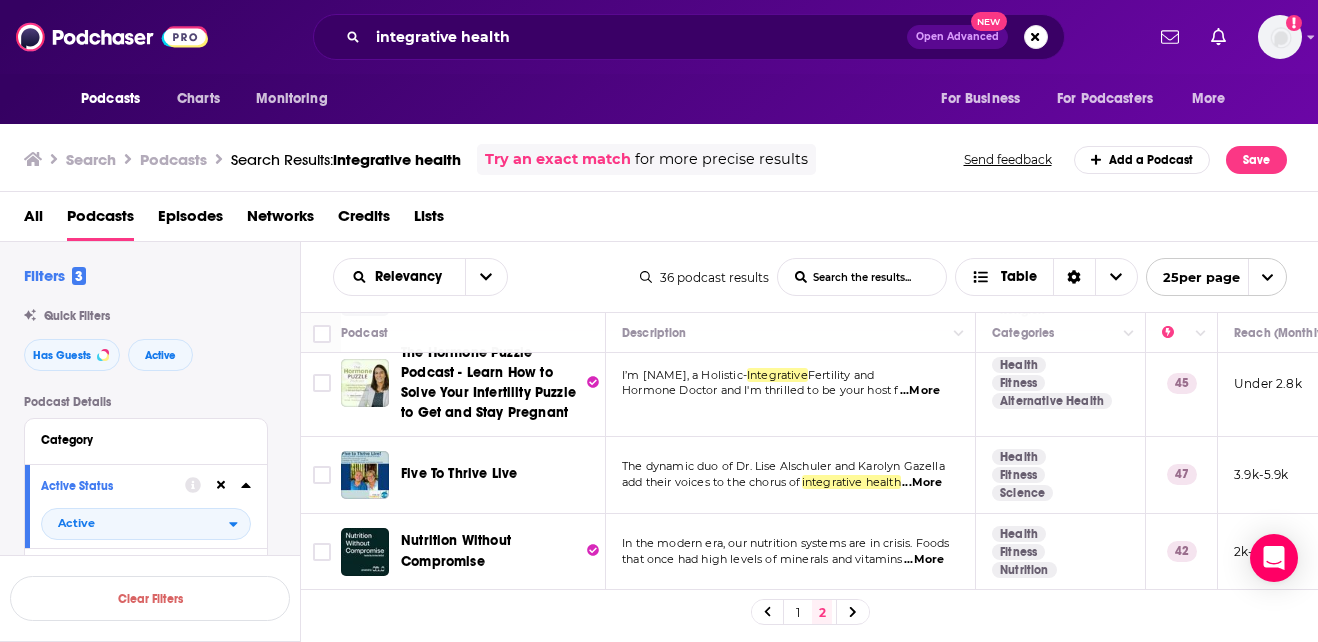 click on "...More" at bounding box center (924, 560) 